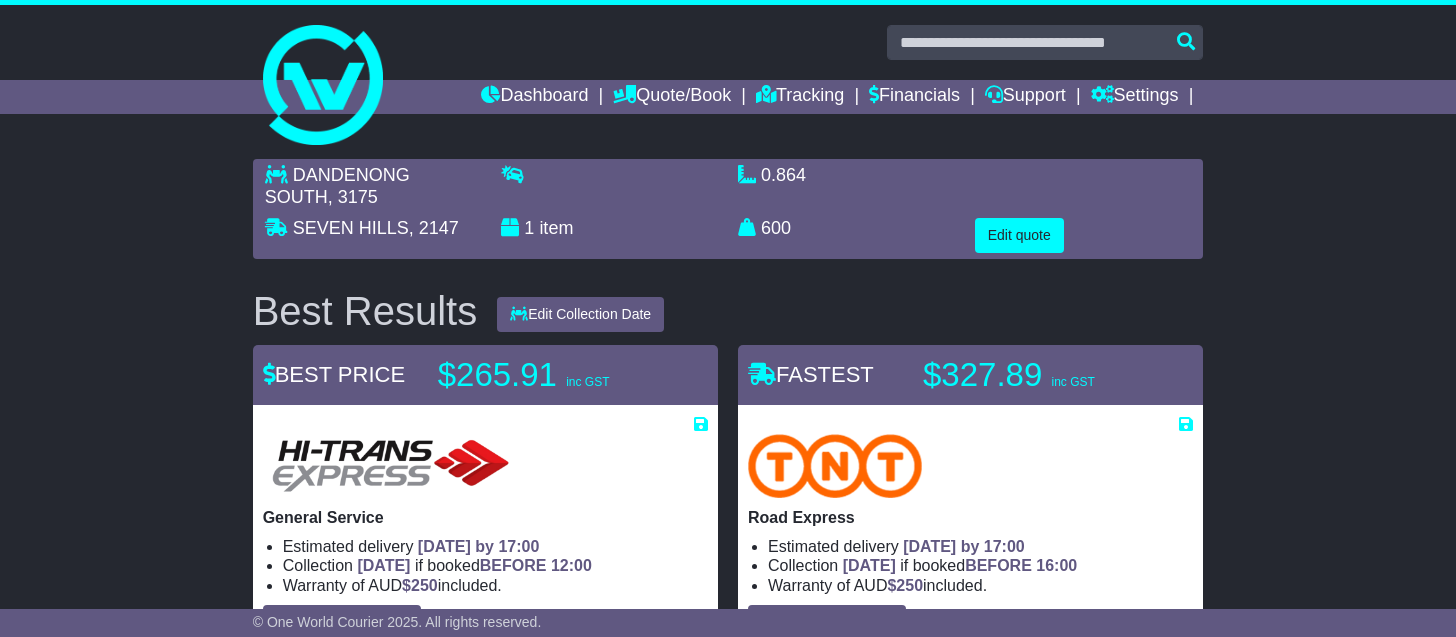 scroll, scrollTop: 0, scrollLeft: 0, axis: both 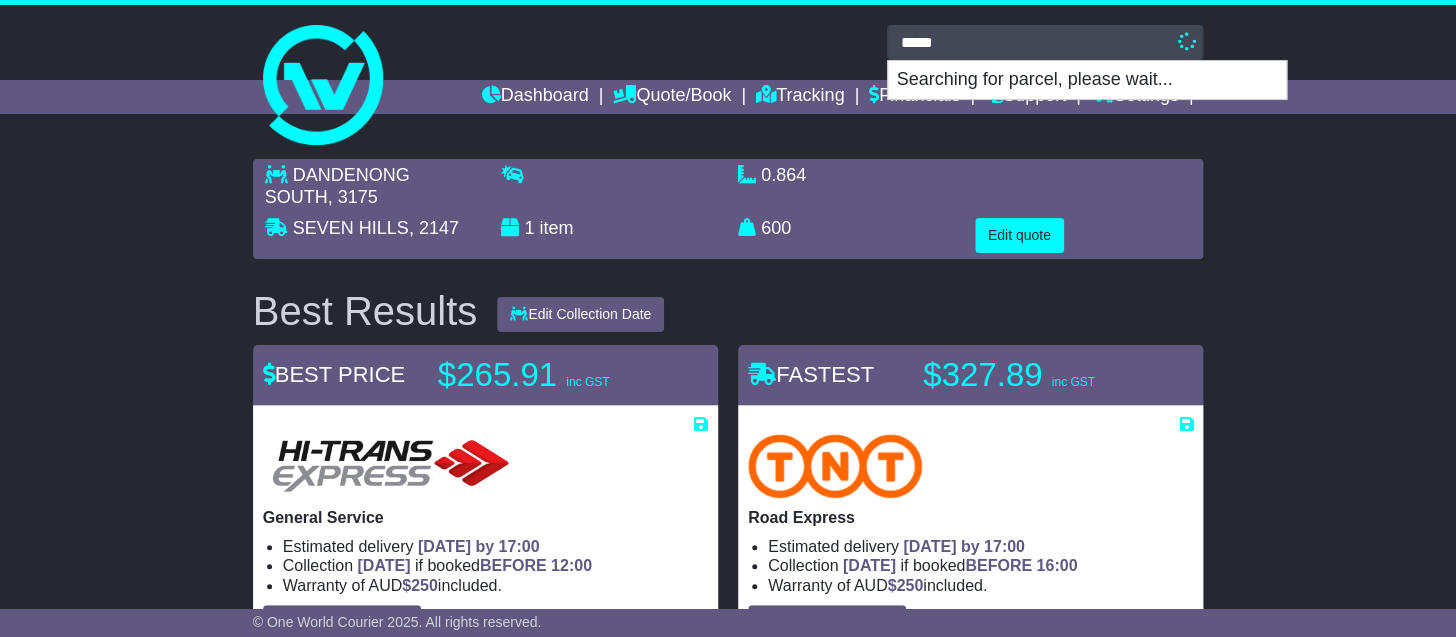 type on "*****" 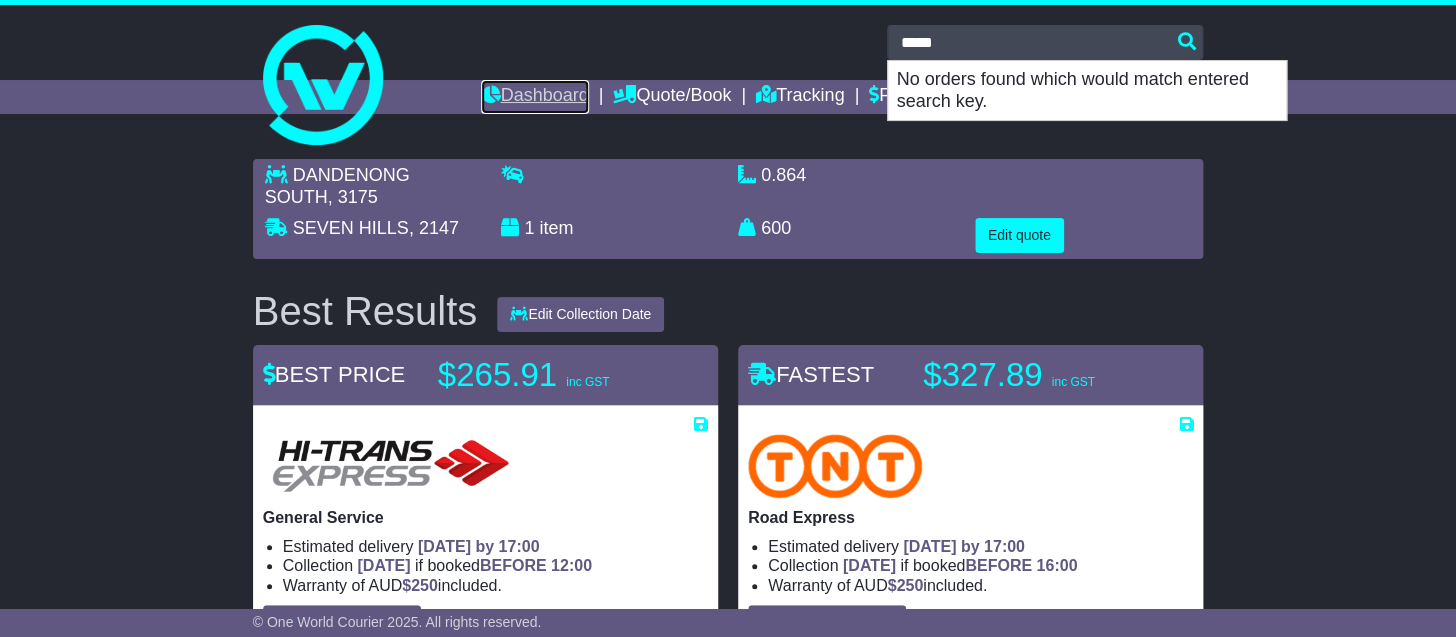 click on "Dashboard" at bounding box center (534, 97) 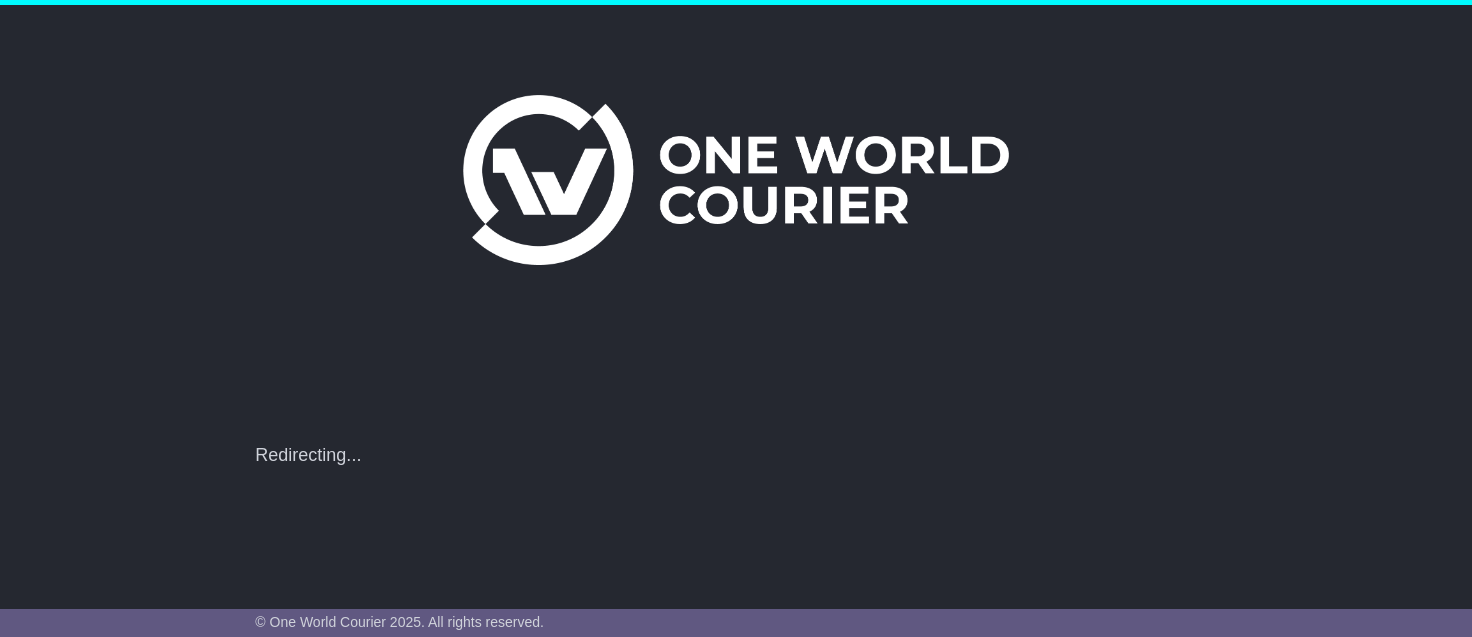 scroll, scrollTop: 0, scrollLeft: 0, axis: both 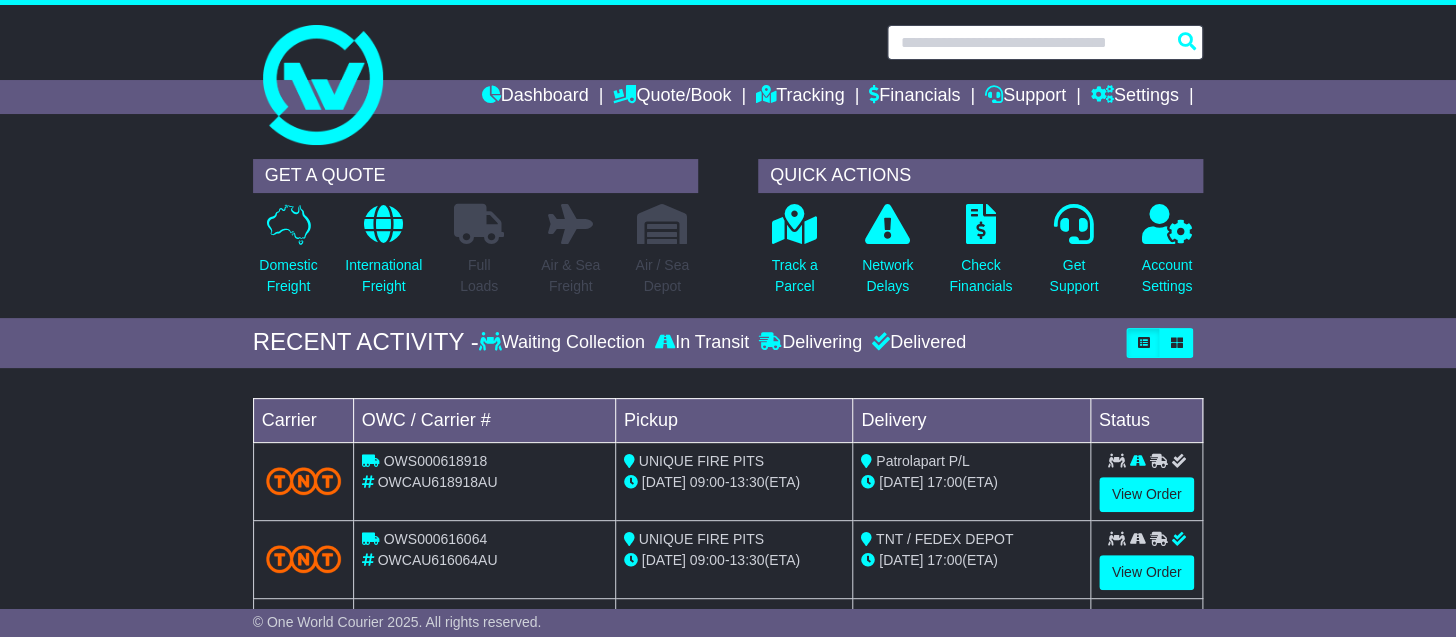 click at bounding box center (1045, 42) 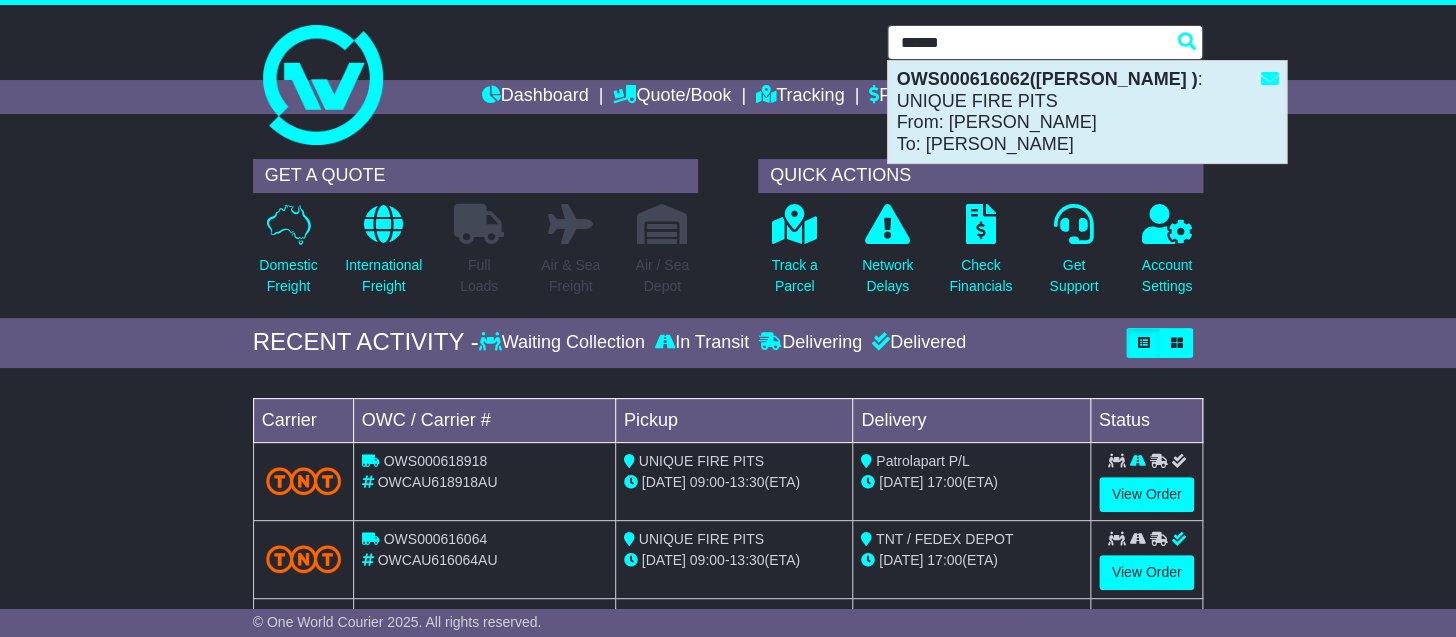 click on "OWS000616062(PAIGE LEE ) : UNIQUE FIRE PITS From: Ricardo Fioravanti To: PAIGE LEE" at bounding box center (1087, 112) 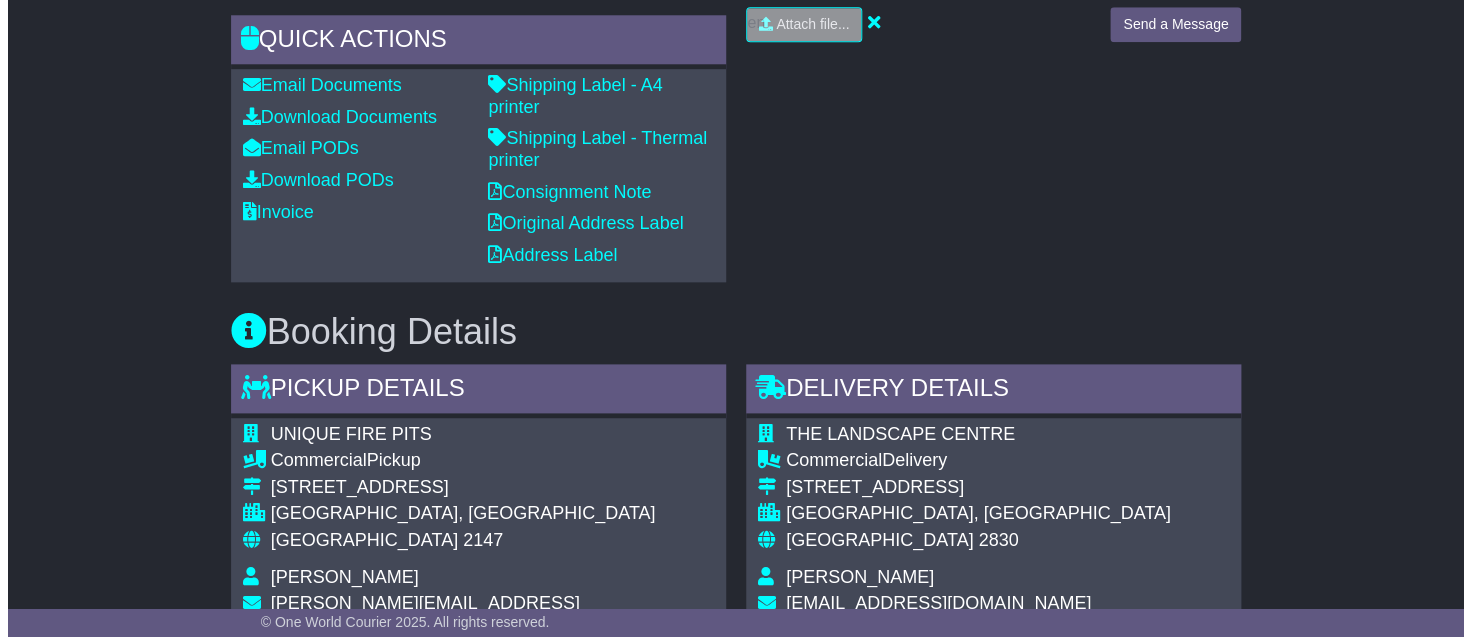scroll, scrollTop: 740, scrollLeft: 0, axis: vertical 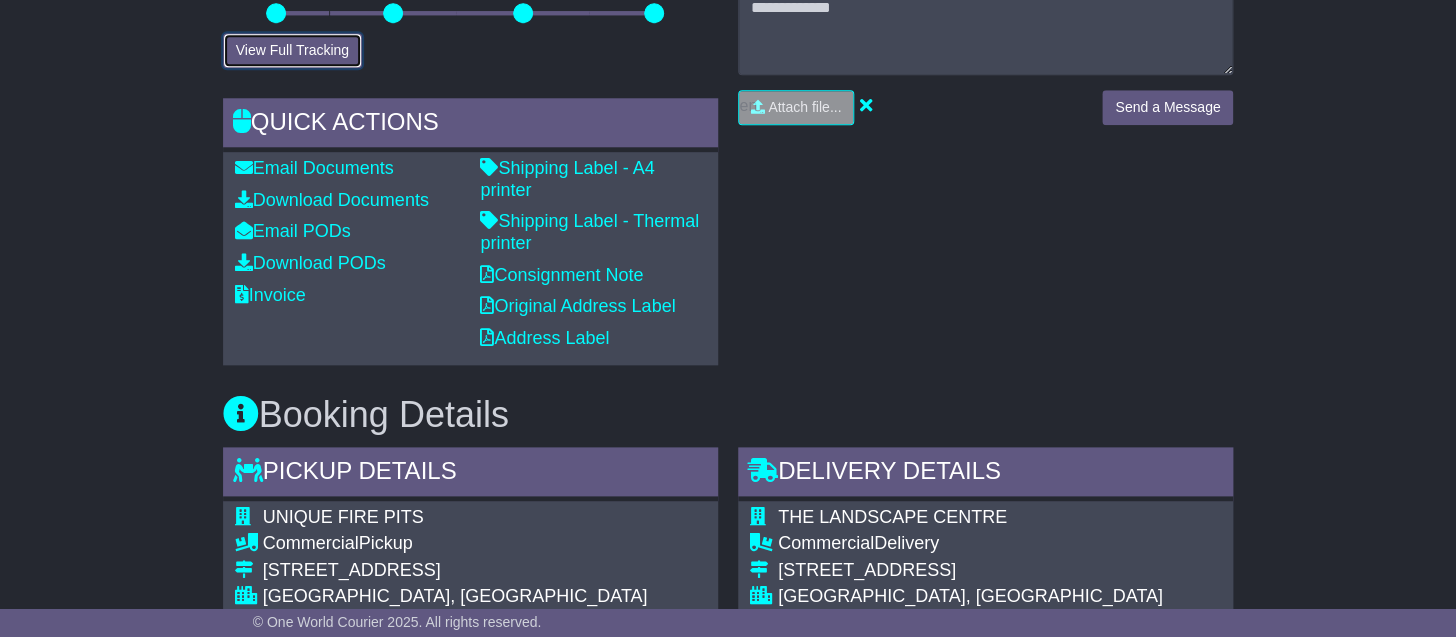 click on "View Full Tracking" at bounding box center [292, 50] 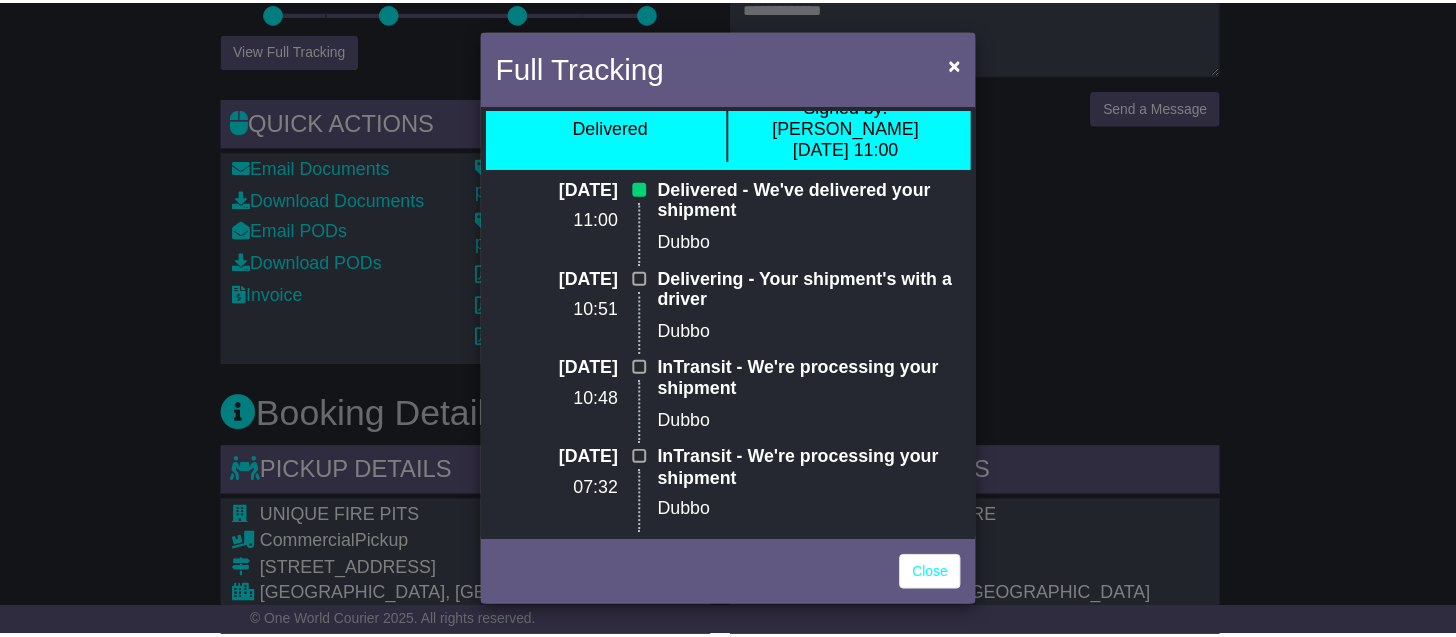 scroll, scrollTop: 0, scrollLeft: 0, axis: both 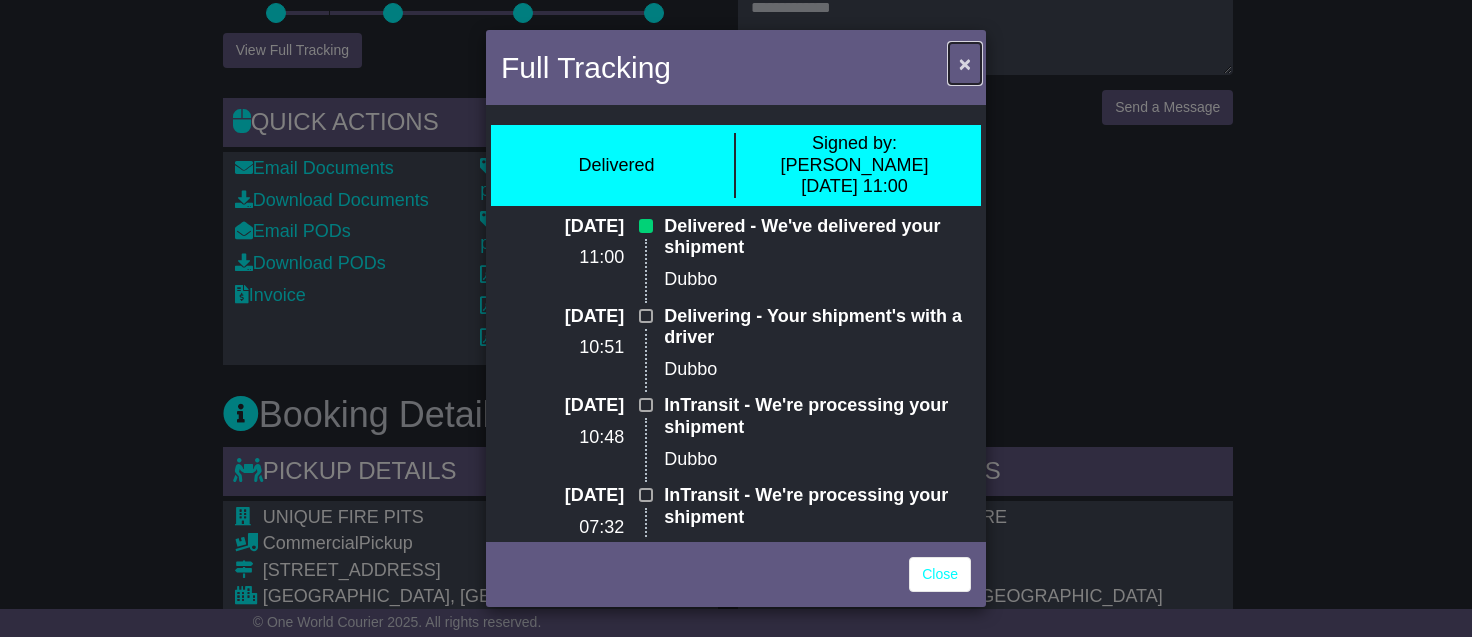 click on "×" at bounding box center (965, 63) 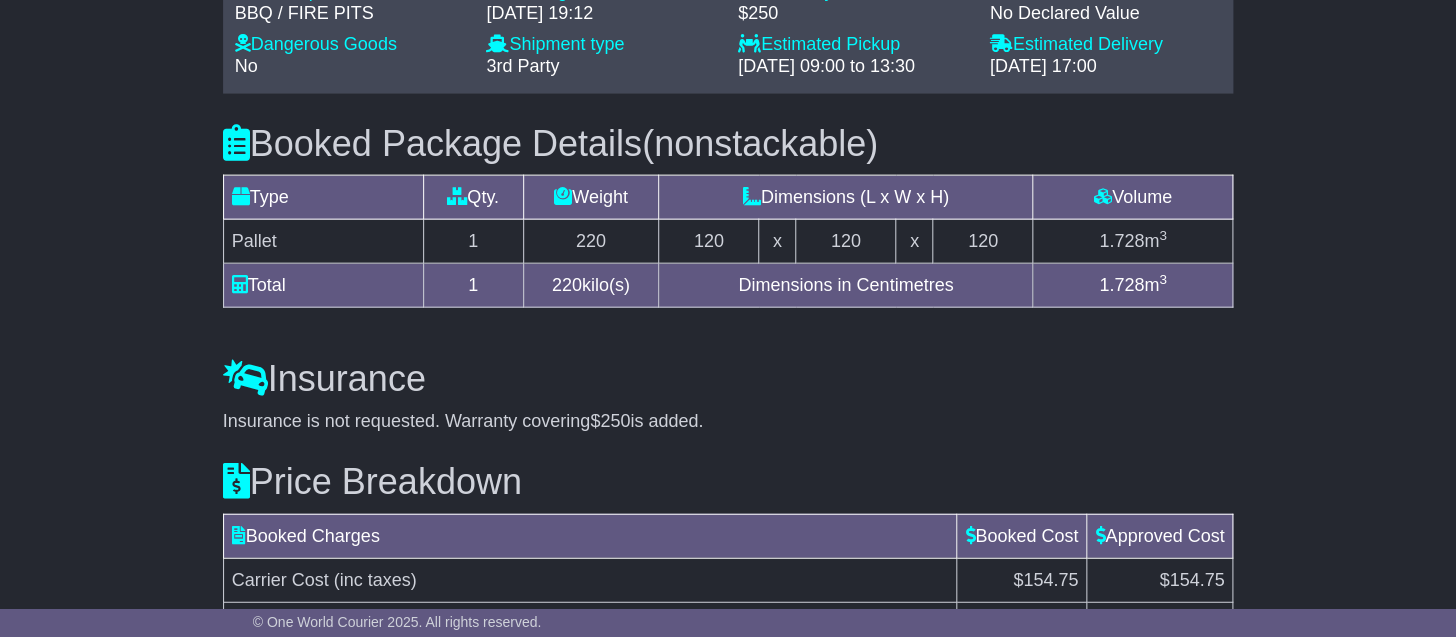 scroll, scrollTop: 1913, scrollLeft: 0, axis: vertical 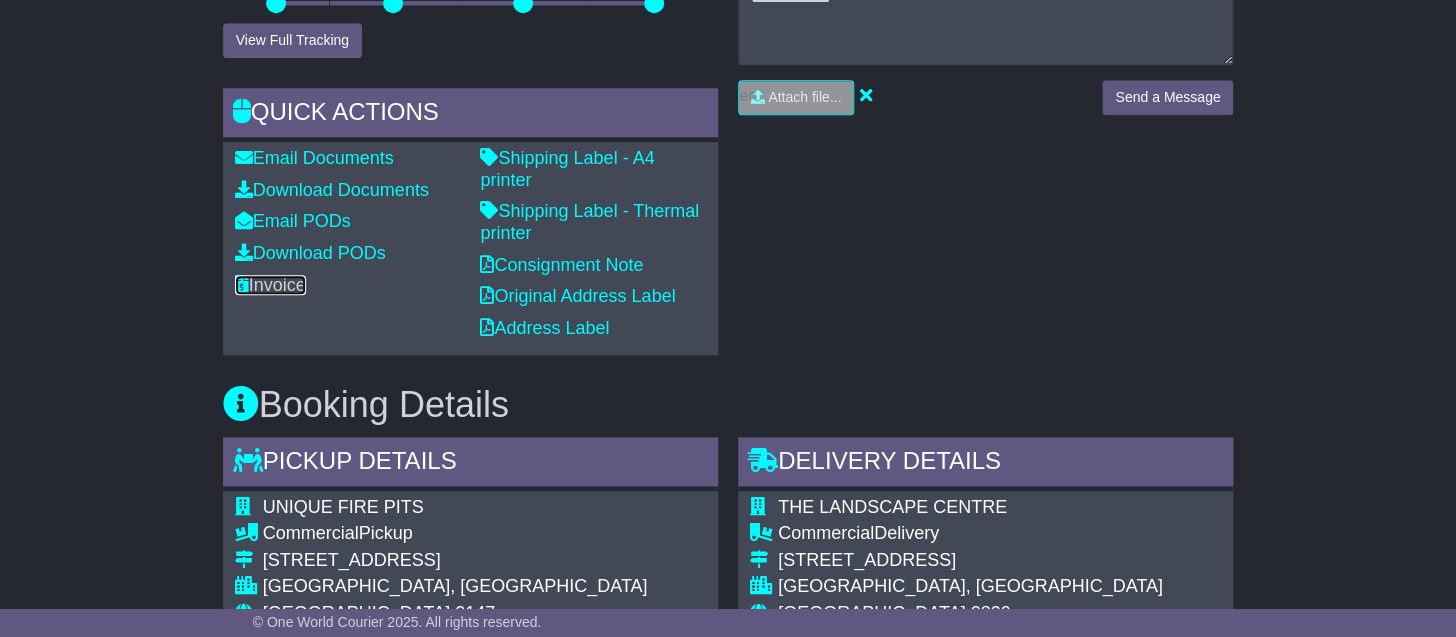 click on "Invoice" at bounding box center [270, 285] 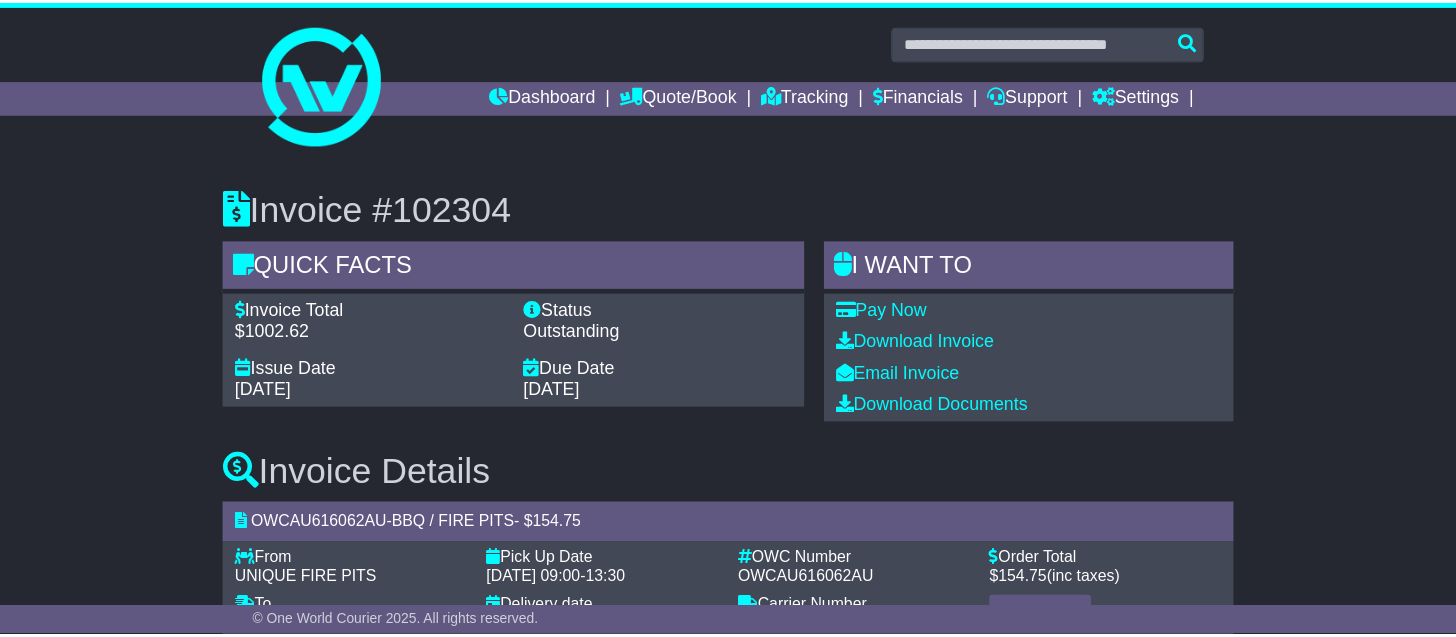scroll, scrollTop: 0, scrollLeft: 0, axis: both 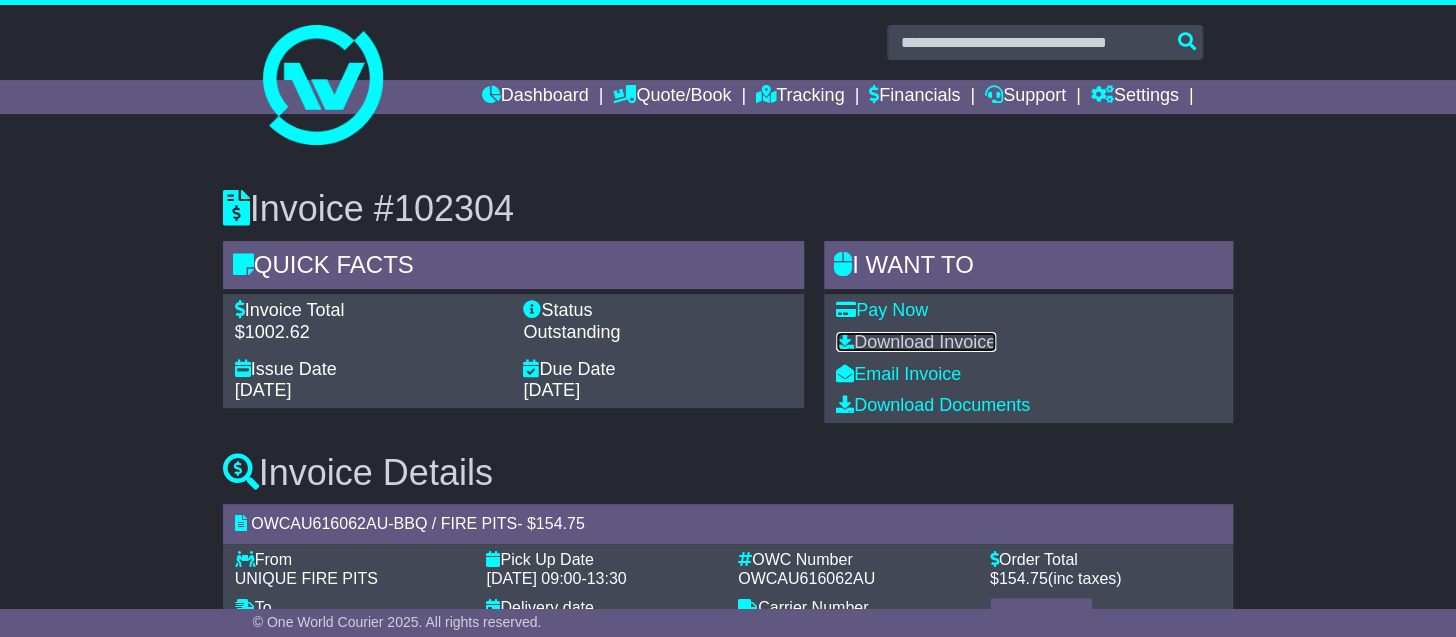 click on "Download Invoice" at bounding box center (916, 342) 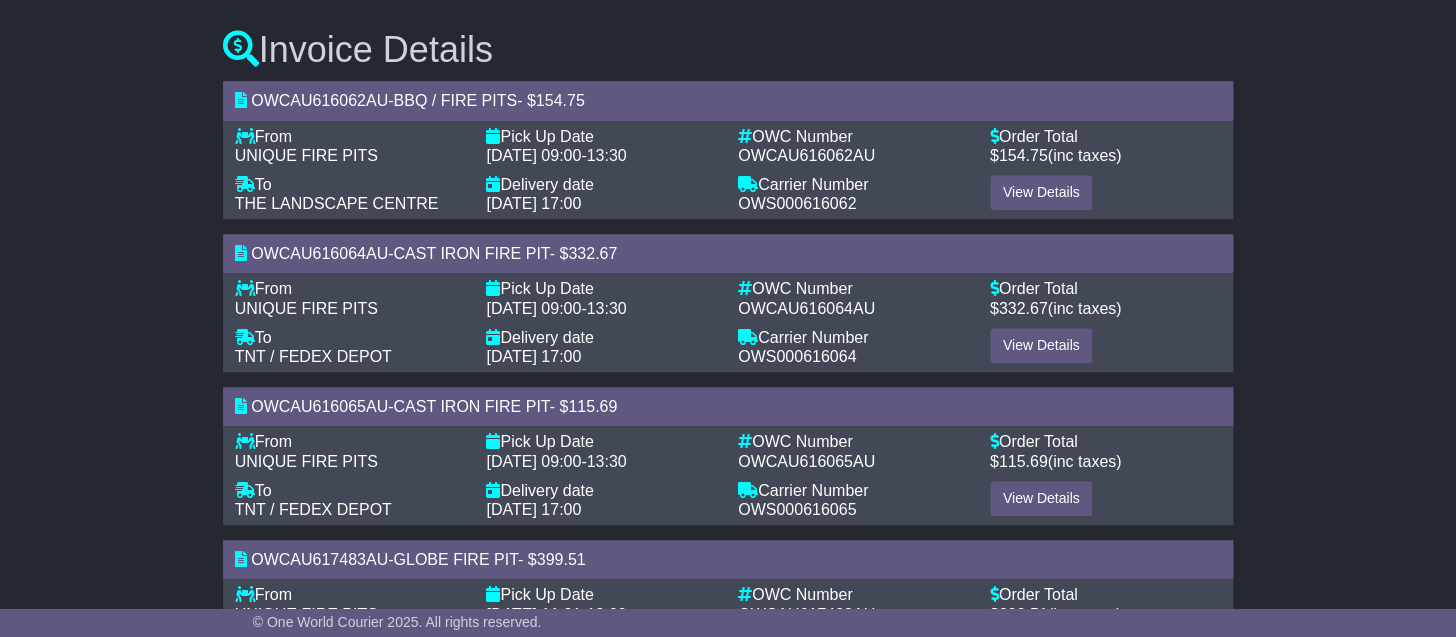 scroll, scrollTop: 0, scrollLeft: 0, axis: both 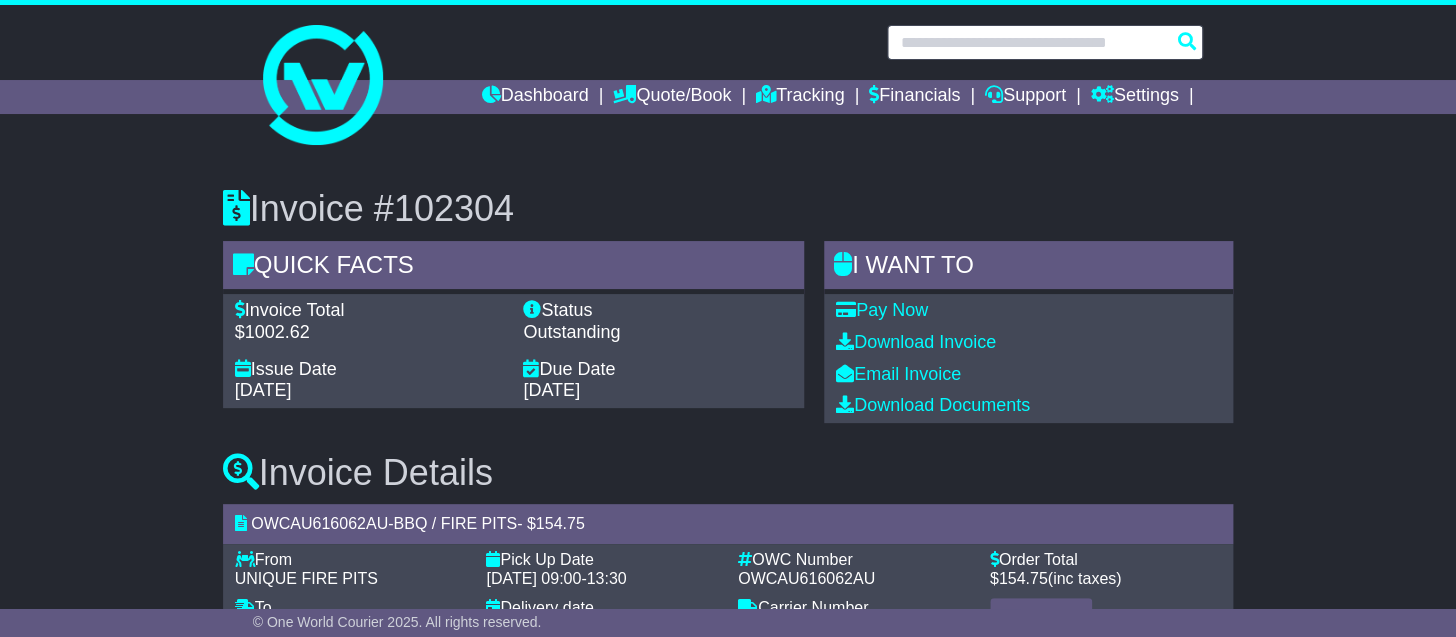 click at bounding box center [1045, 42] 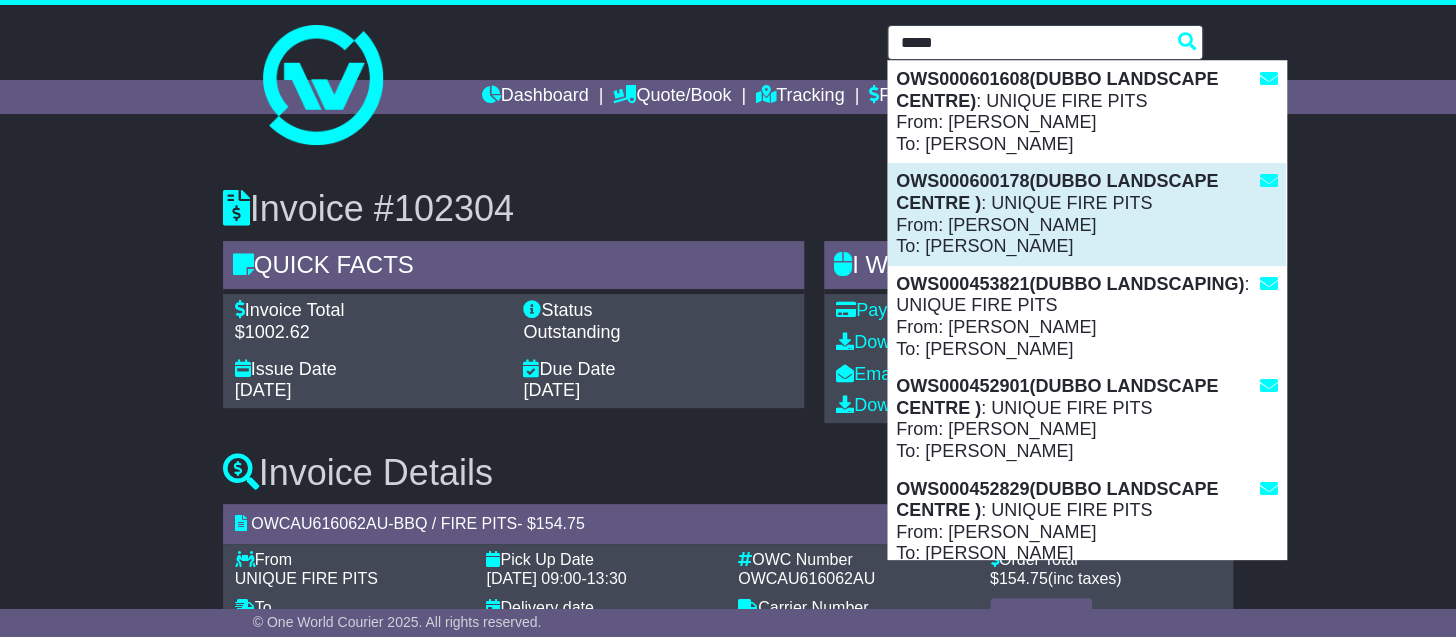 click on "OWS000600178(DUBBO LANDSCAPE CENTRE ) : UNIQUE FIRE PITS From: [PERSON_NAME] To: [PERSON_NAME]" at bounding box center [1087, 214] 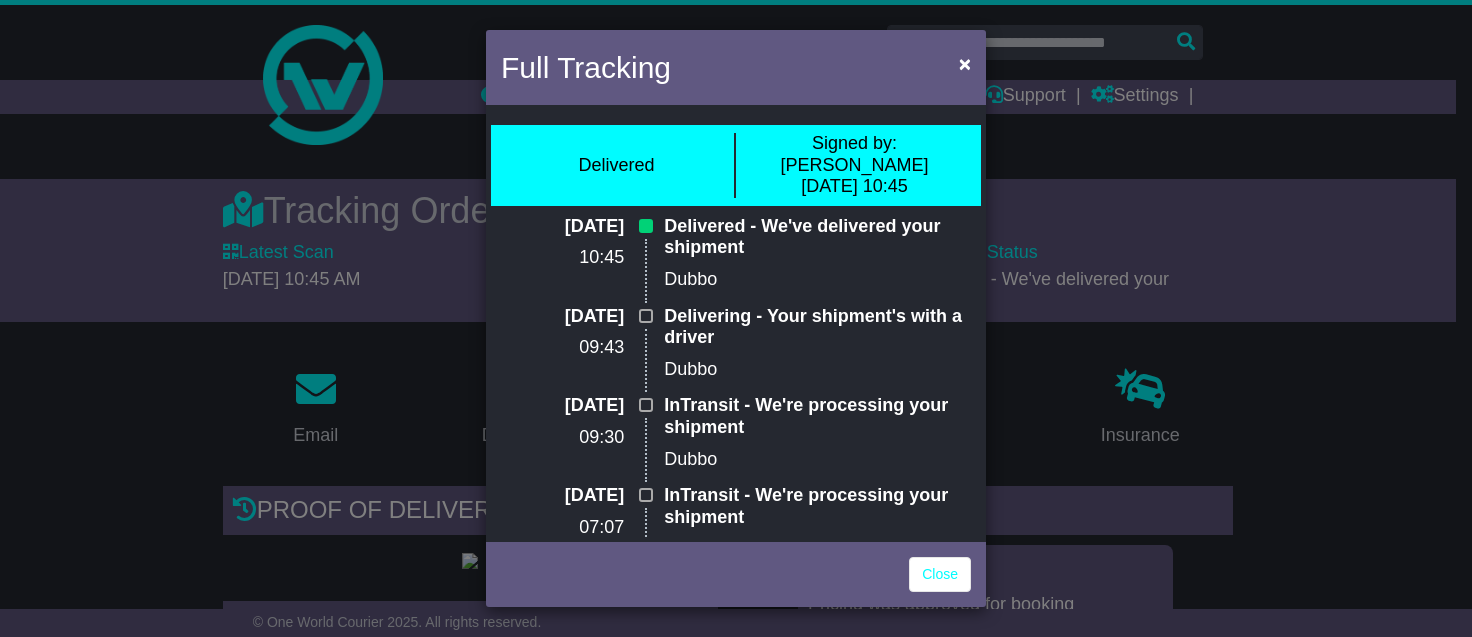 scroll, scrollTop: 635, scrollLeft: 0, axis: vertical 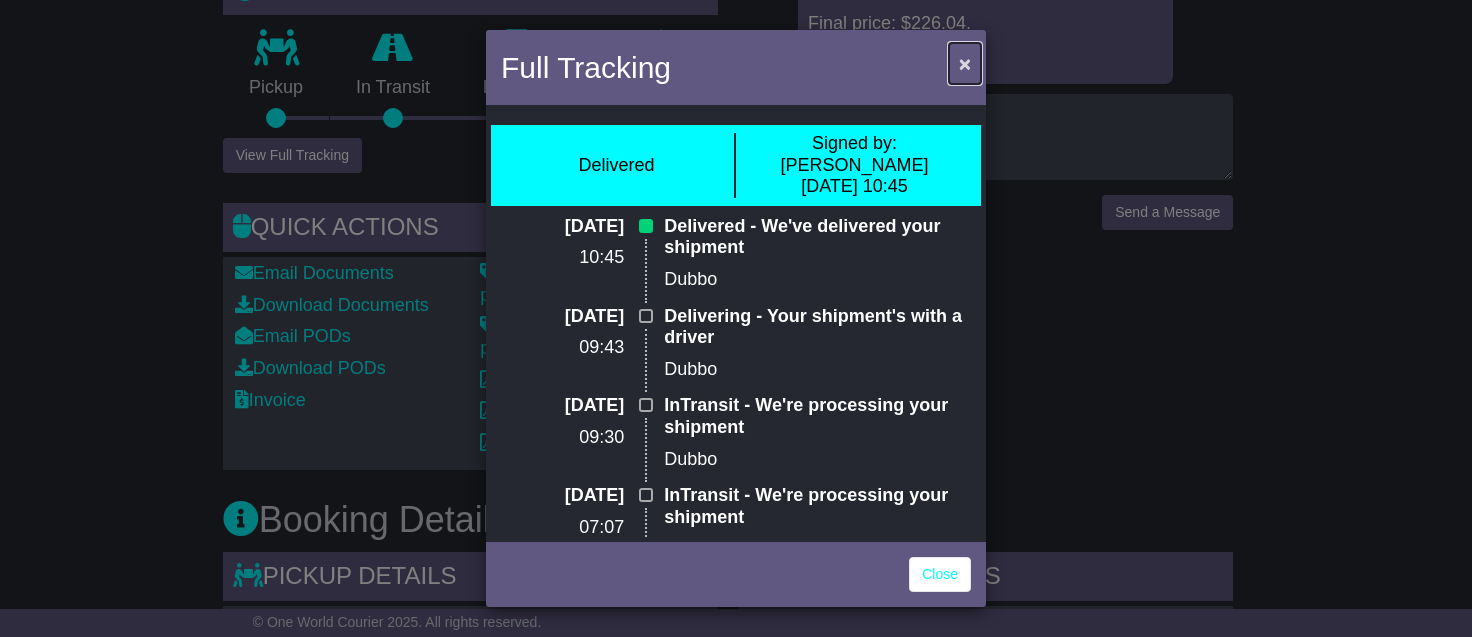 click on "×" at bounding box center [965, 63] 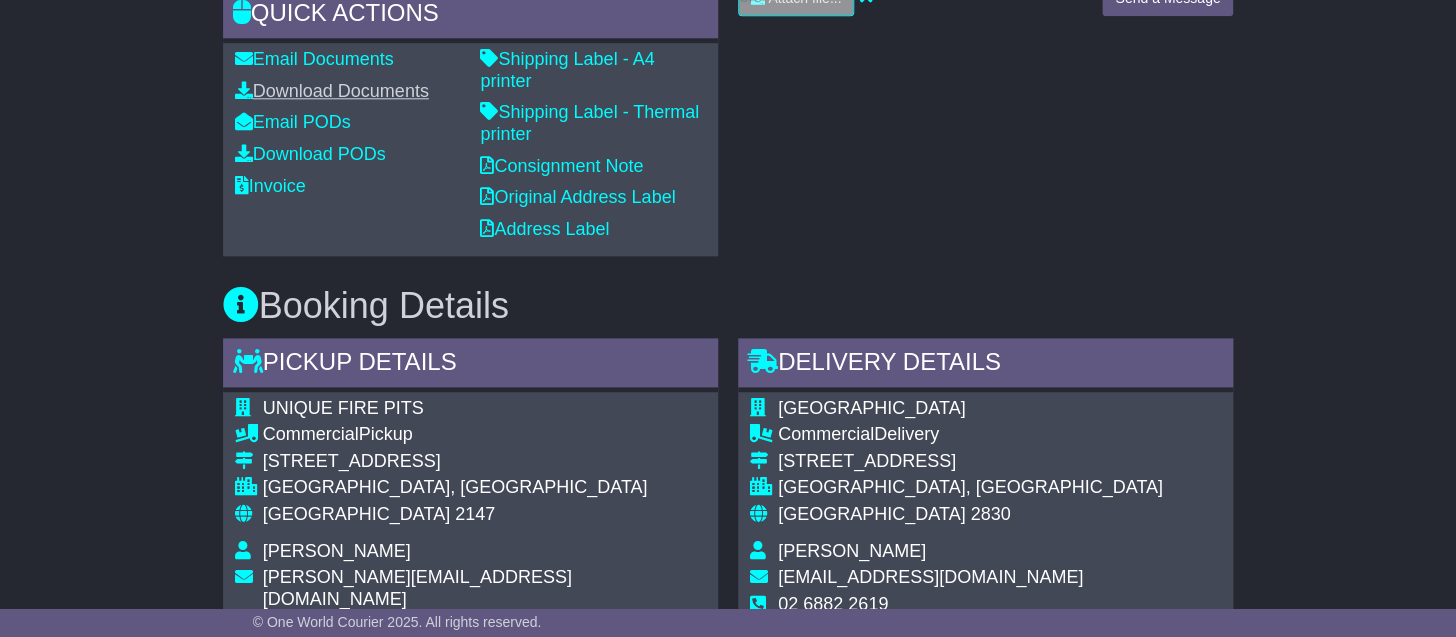 scroll, scrollTop: 740, scrollLeft: 0, axis: vertical 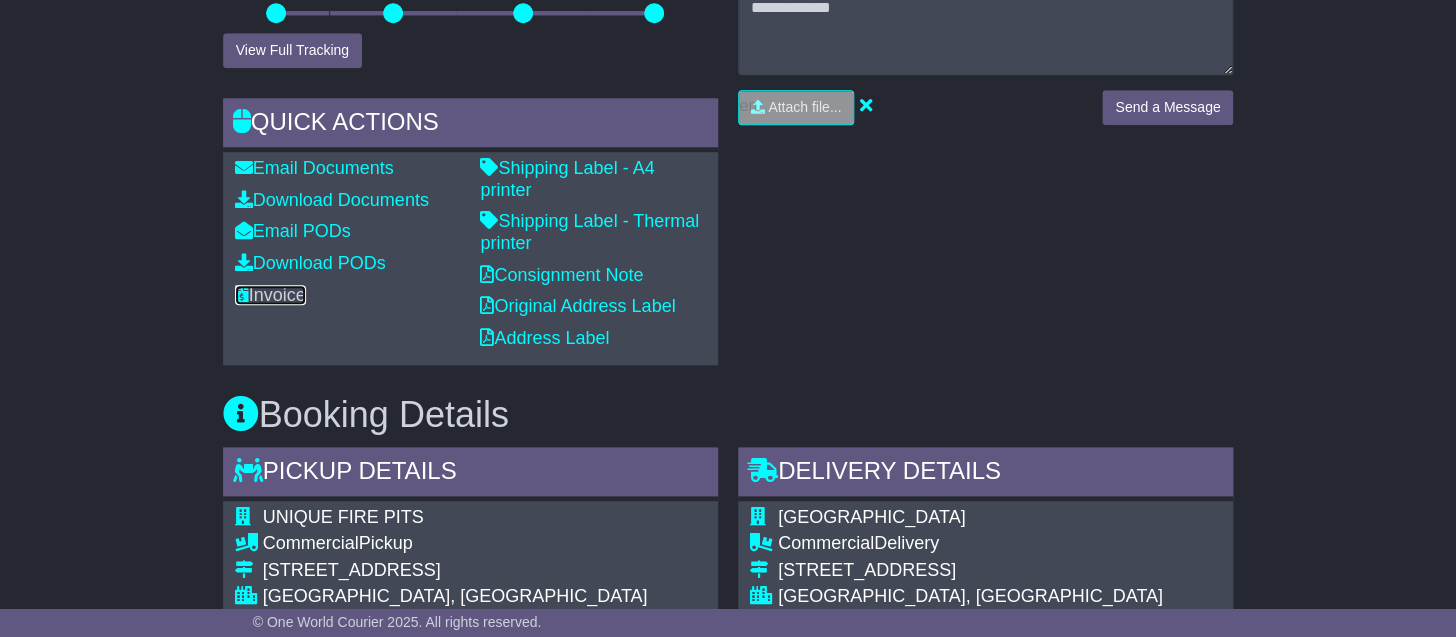 click on "Invoice" at bounding box center (270, 295) 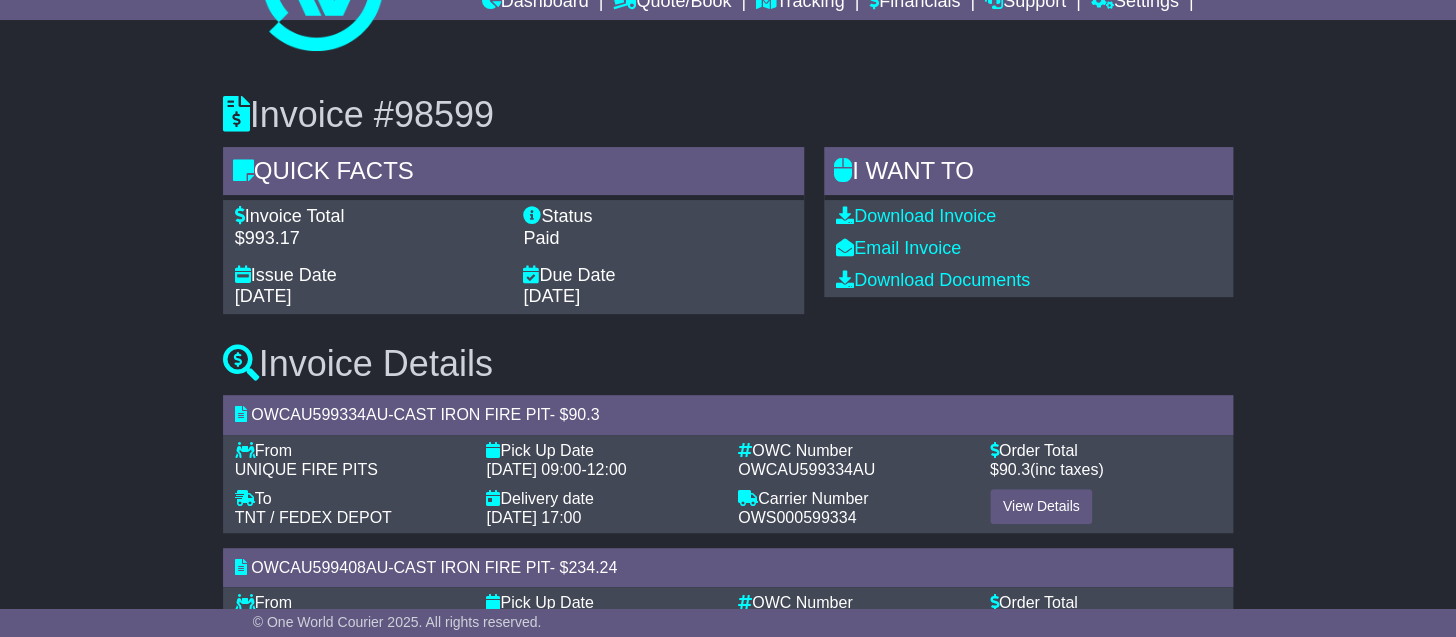 scroll, scrollTop: 211, scrollLeft: 0, axis: vertical 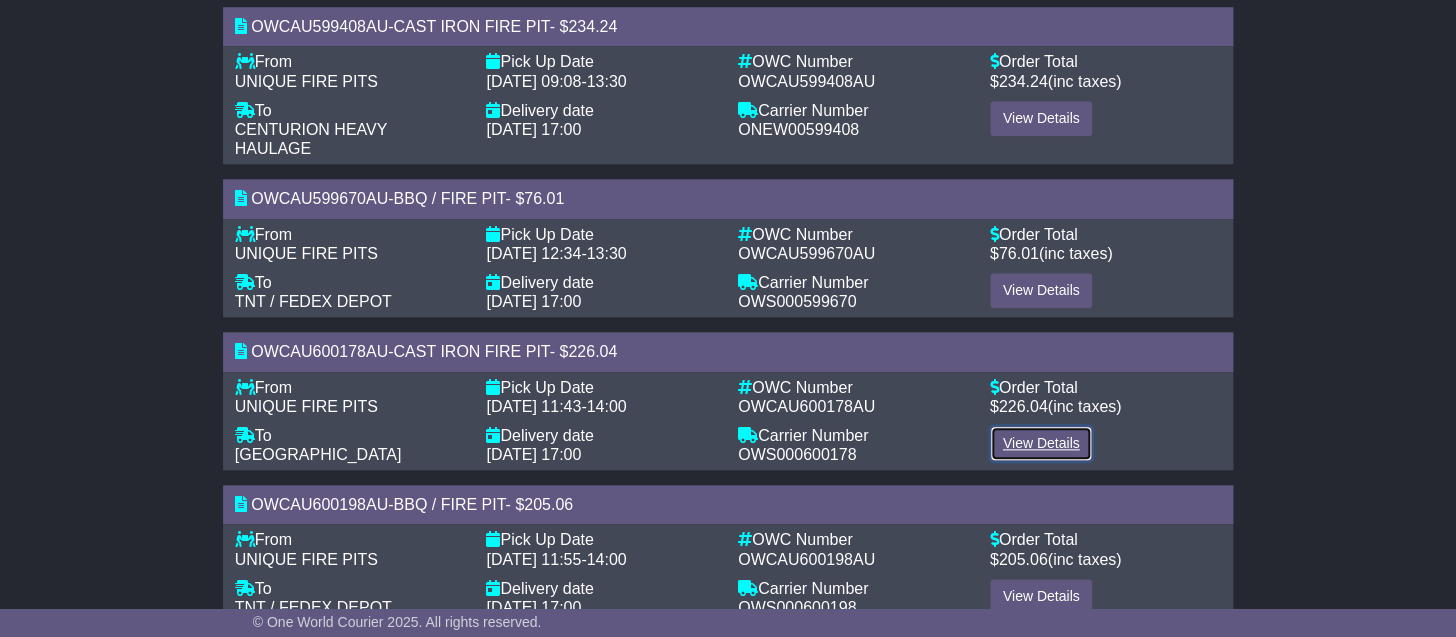 click on "View Details" at bounding box center [1041, 443] 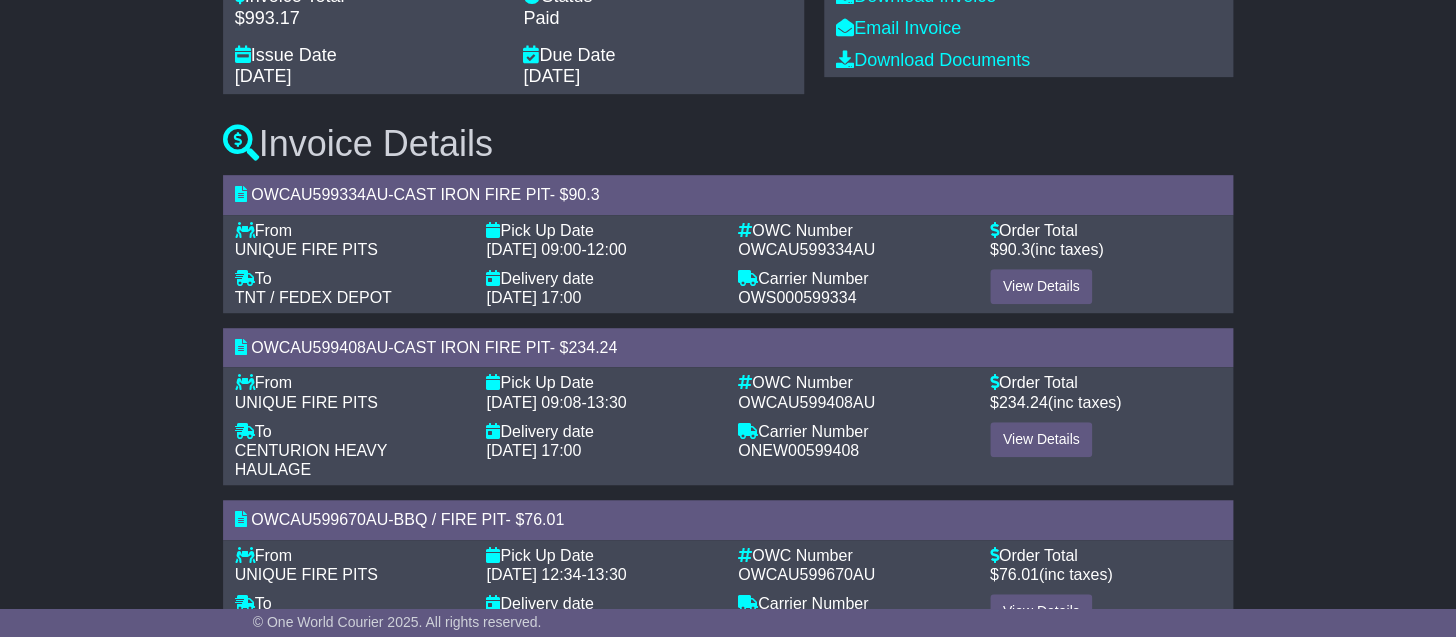 scroll, scrollTop: 0, scrollLeft: 0, axis: both 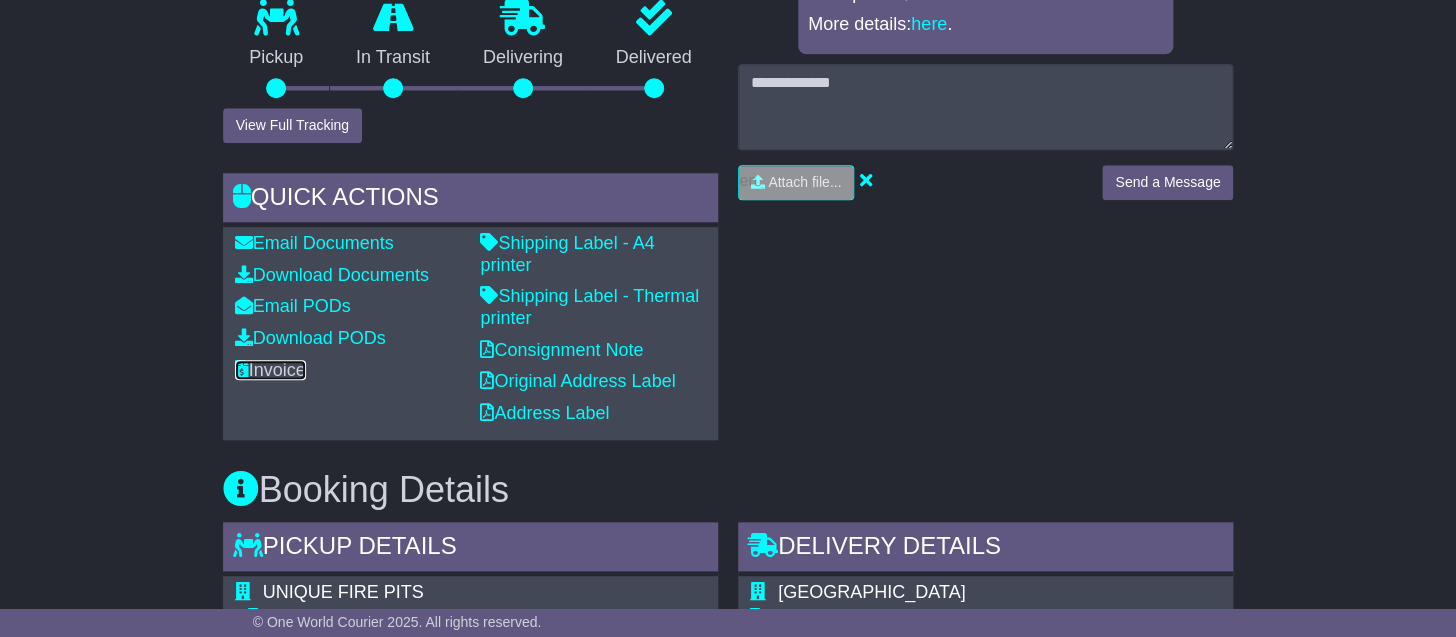 click on "Invoice" at bounding box center (270, 370) 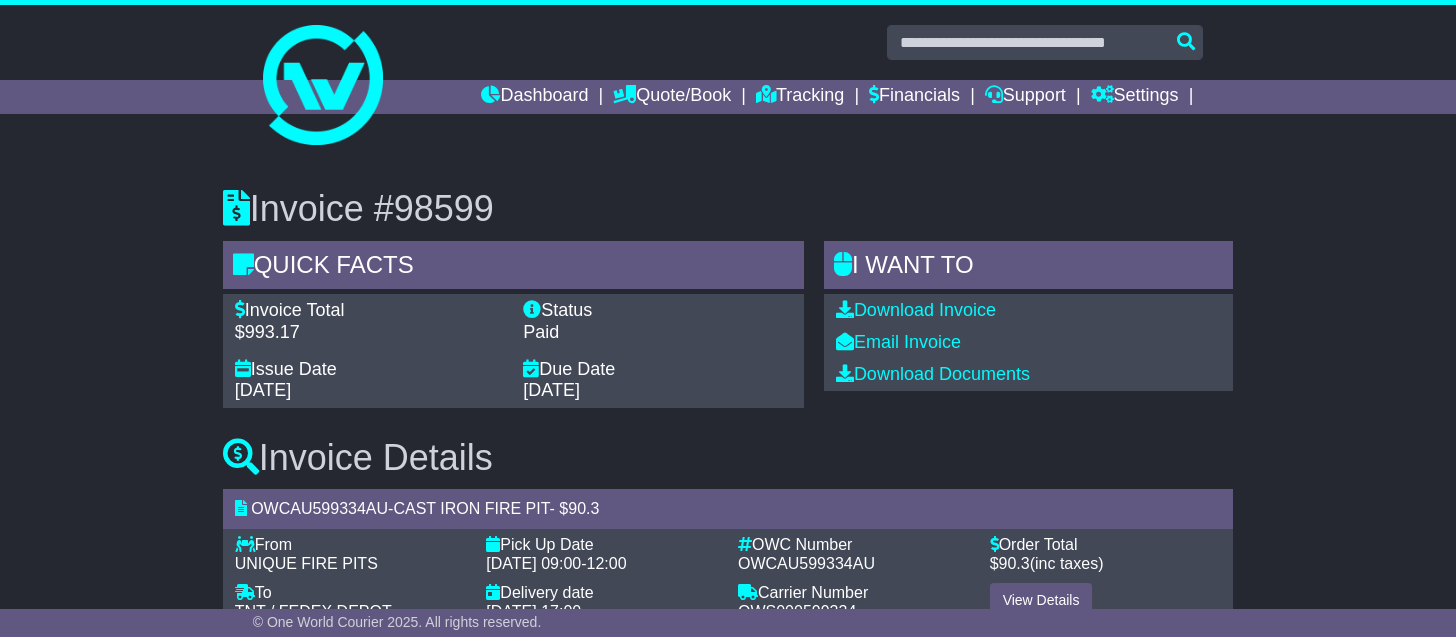 scroll, scrollTop: 0, scrollLeft: 0, axis: both 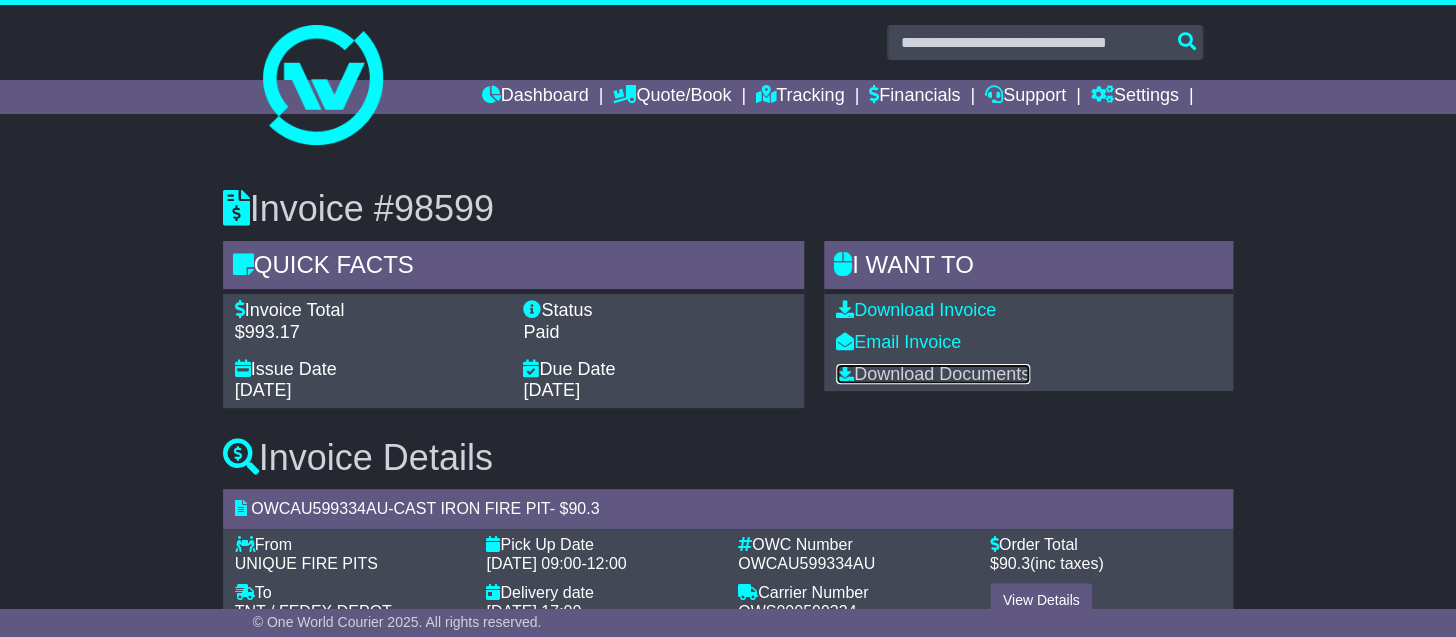 click on "Download Documents" at bounding box center (933, 374) 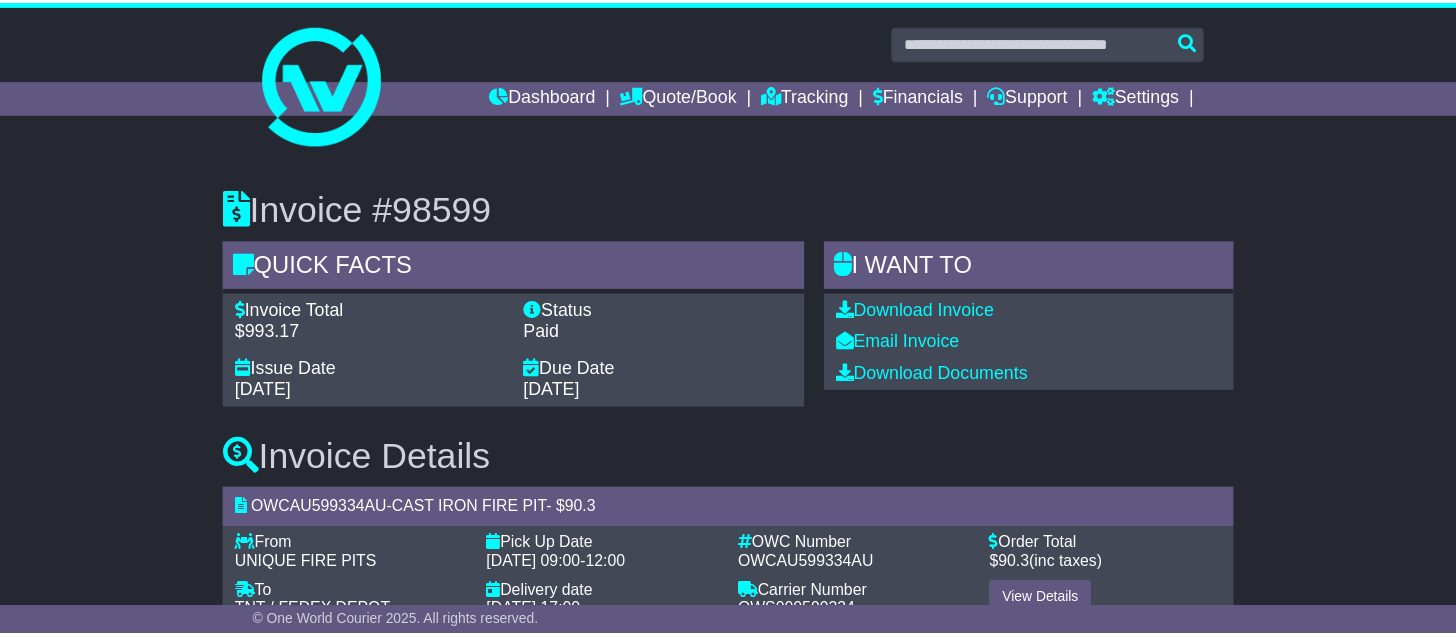 scroll, scrollTop: 0, scrollLeft: 0, axis: both 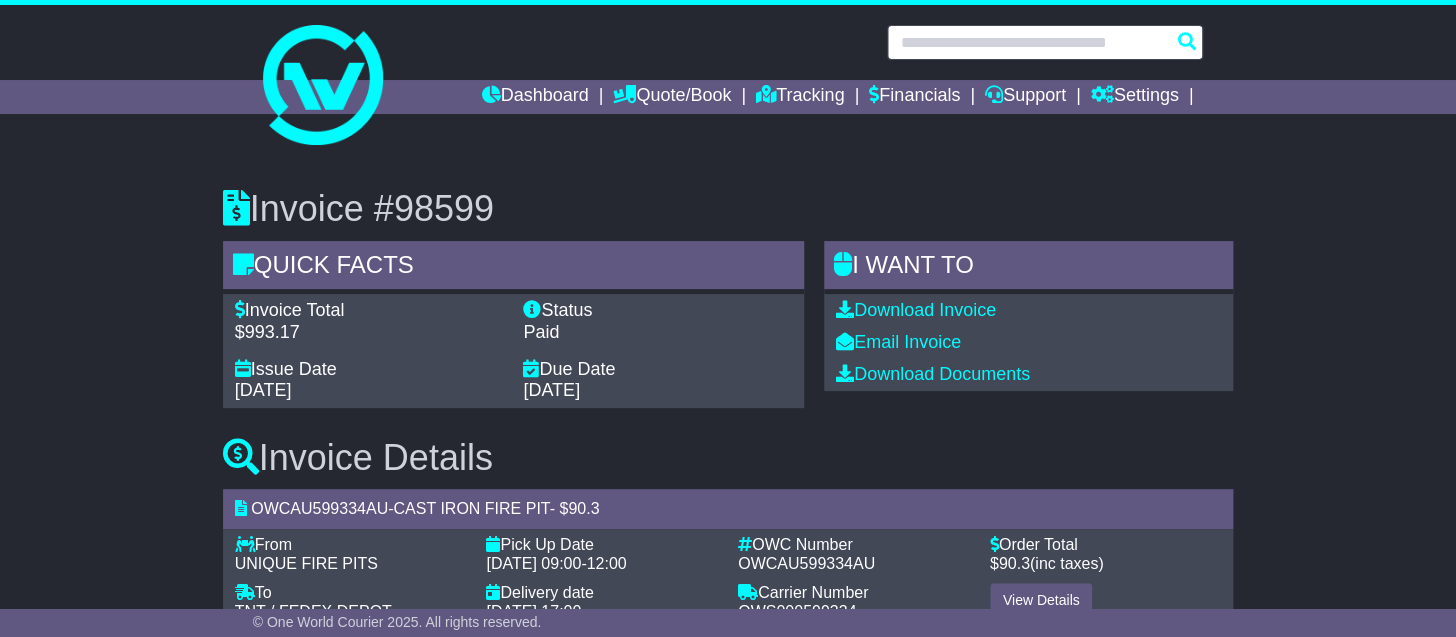 click at bounding box center (1045, 42) 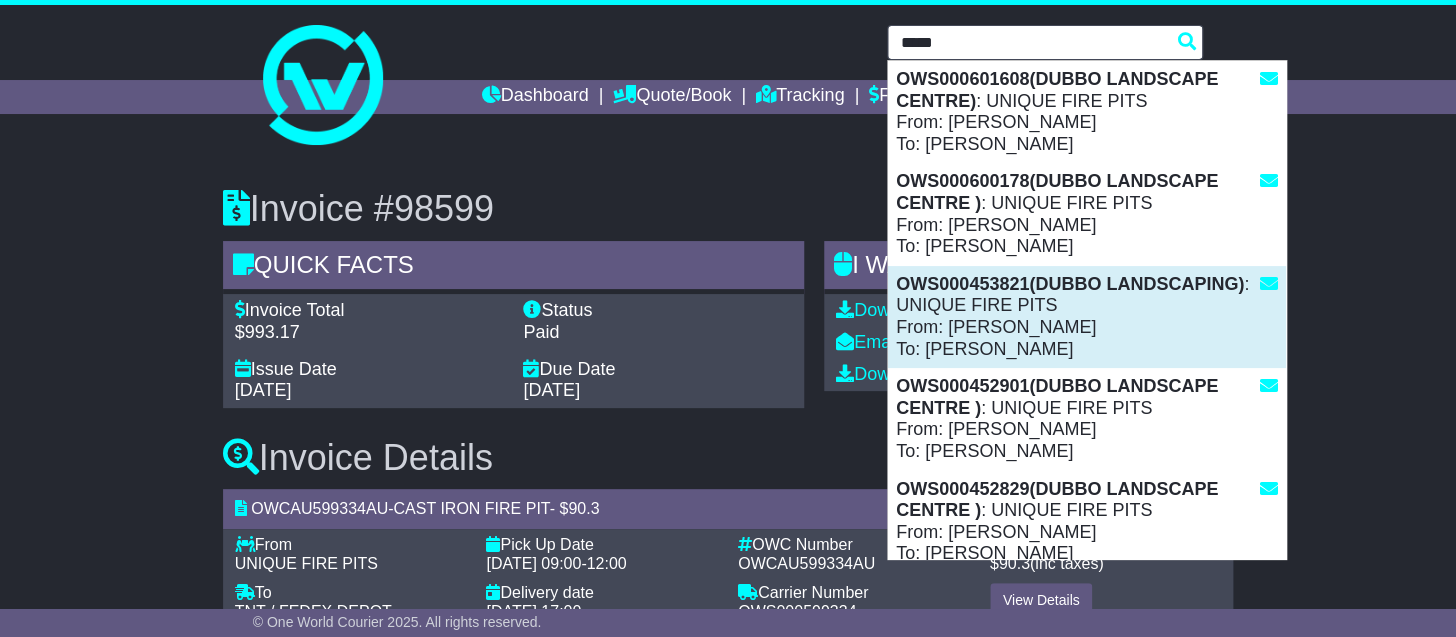click on "OWS000453821(DUBBO LANDSCAPING) : UNIQUE FIRE PITS From: [PERSON_NAME] To: [PERSON_NAME]" at bounding box center [1087, 317] 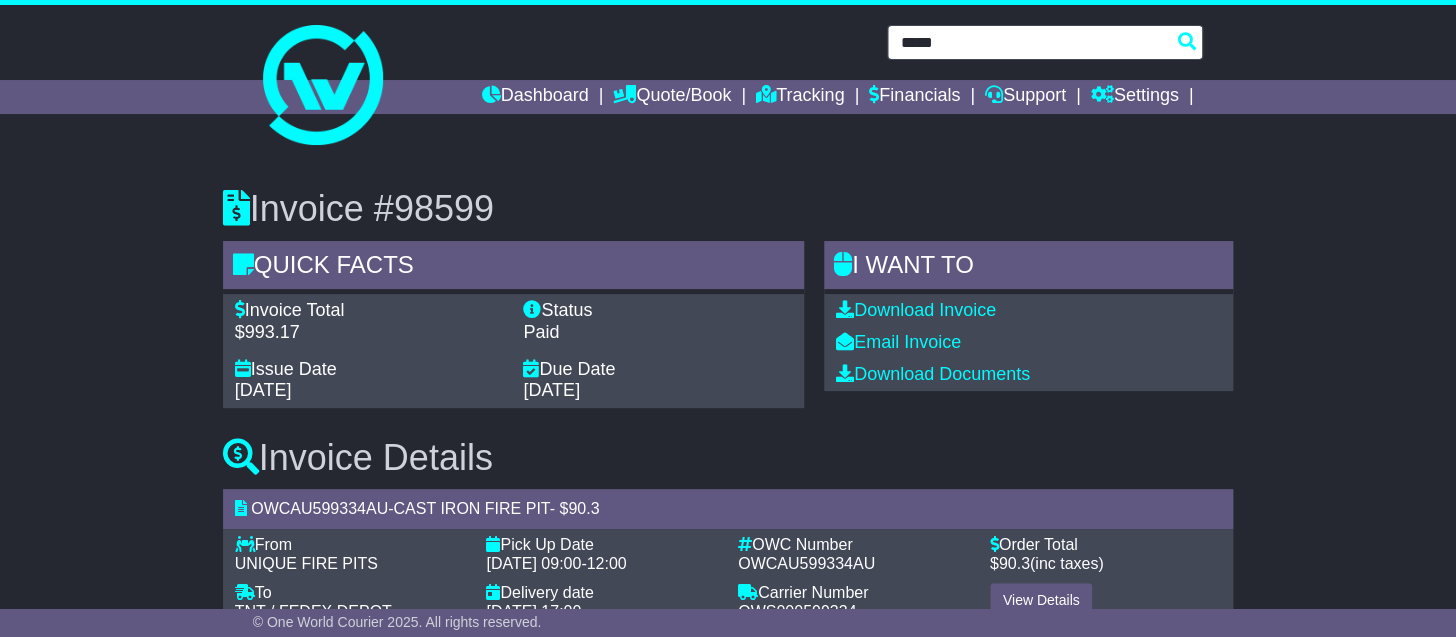 type on "**********" 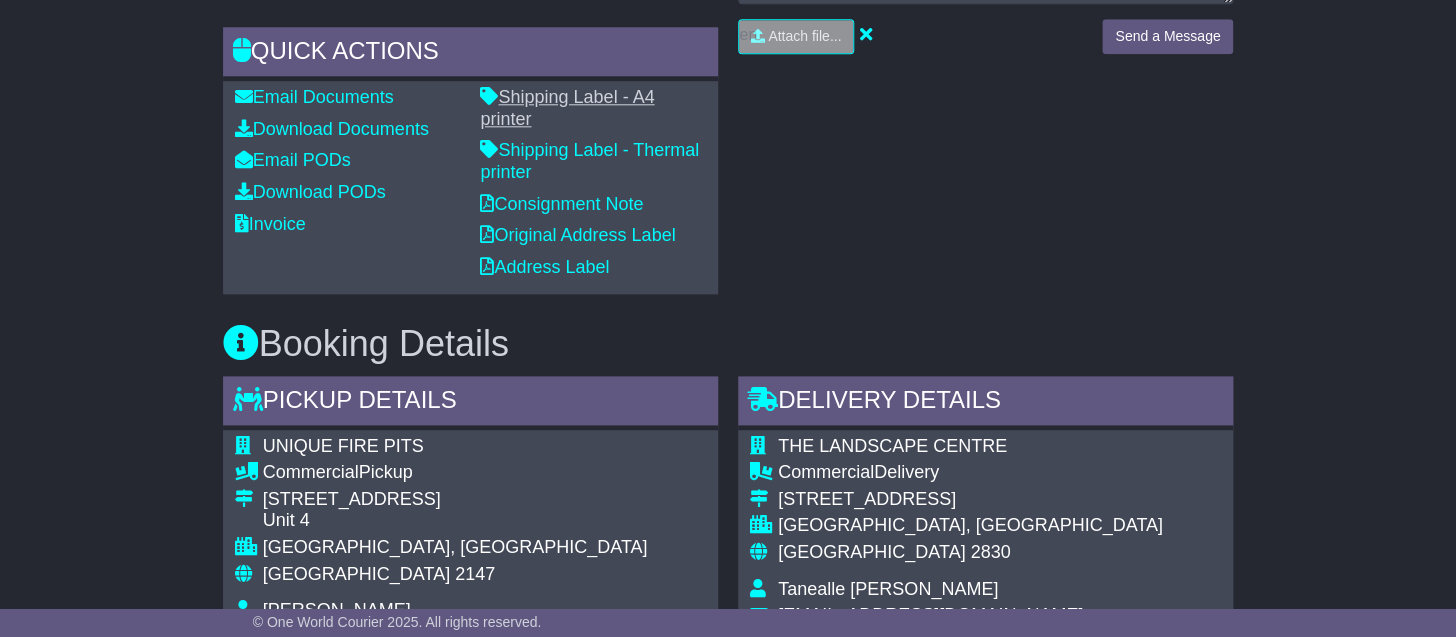 scroll, scrollTop: 740, scrollLeft: 0, axis: vertical 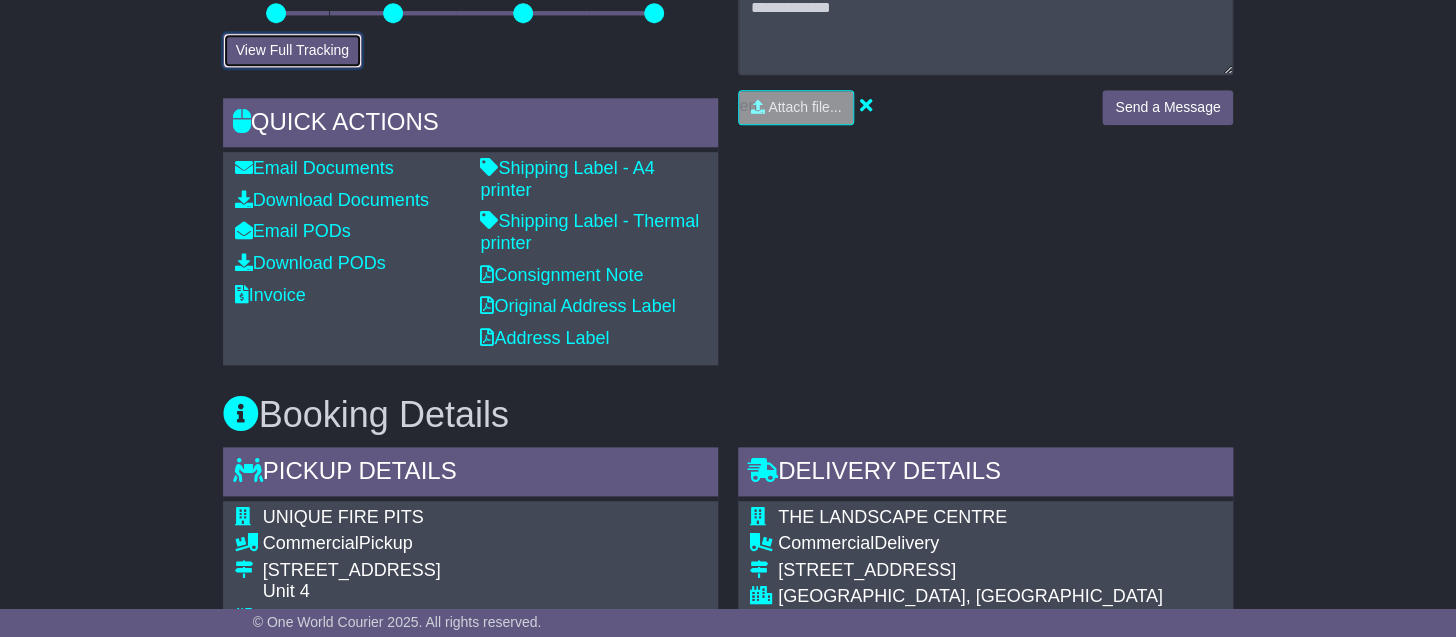 click on "View Full Tracking" at bounding box center [292, 50] 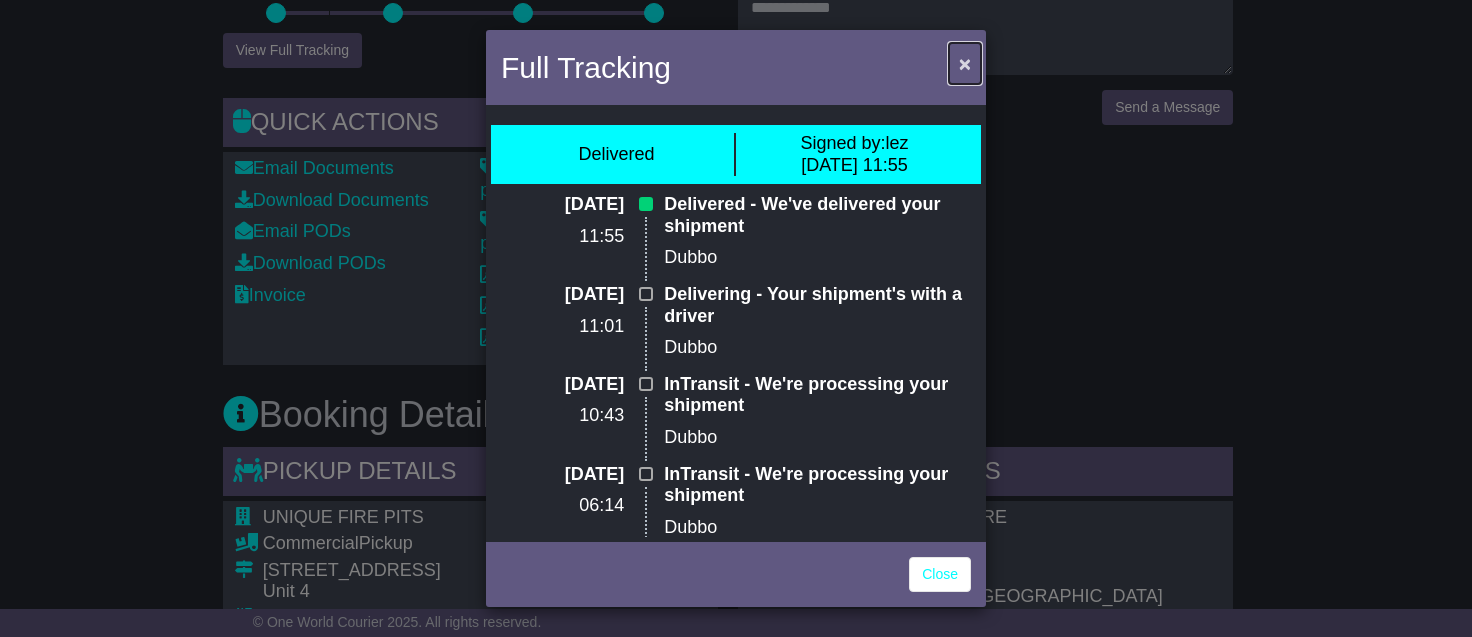 click on "×" at bounding box center [965, 63] 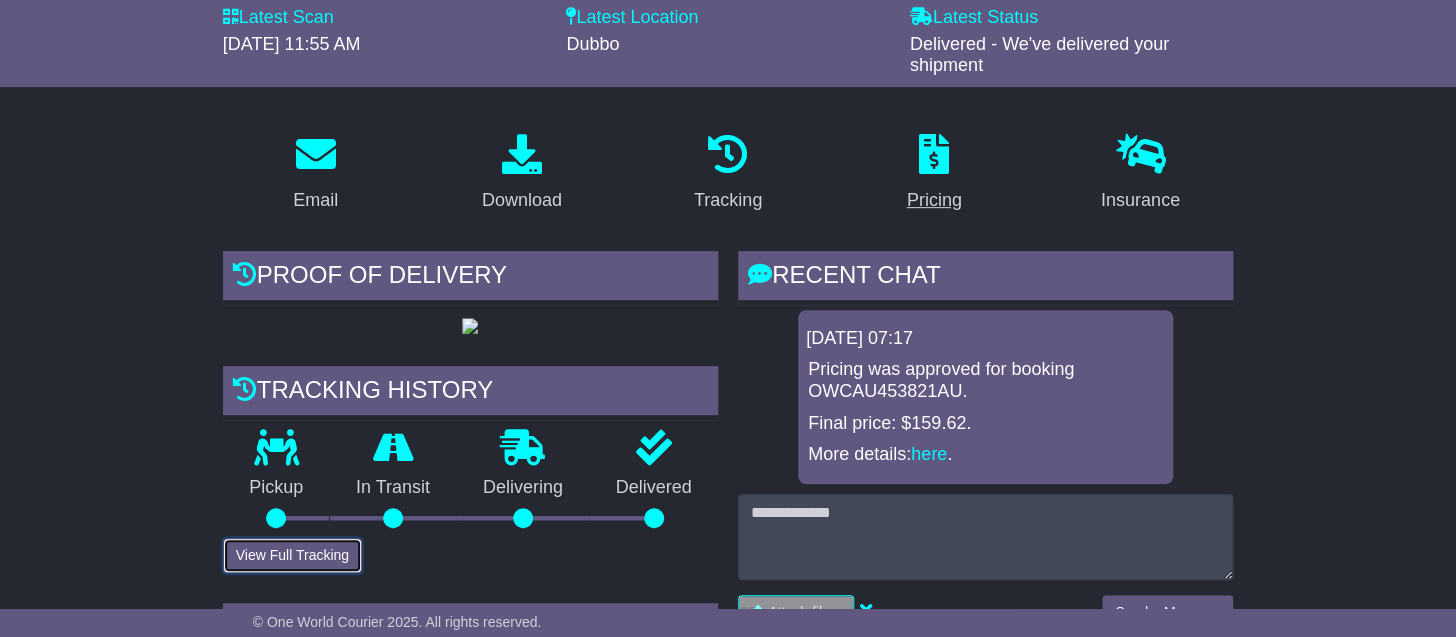 scroll, scrollTop: 211, scrollLeft: 0, axis: vertical 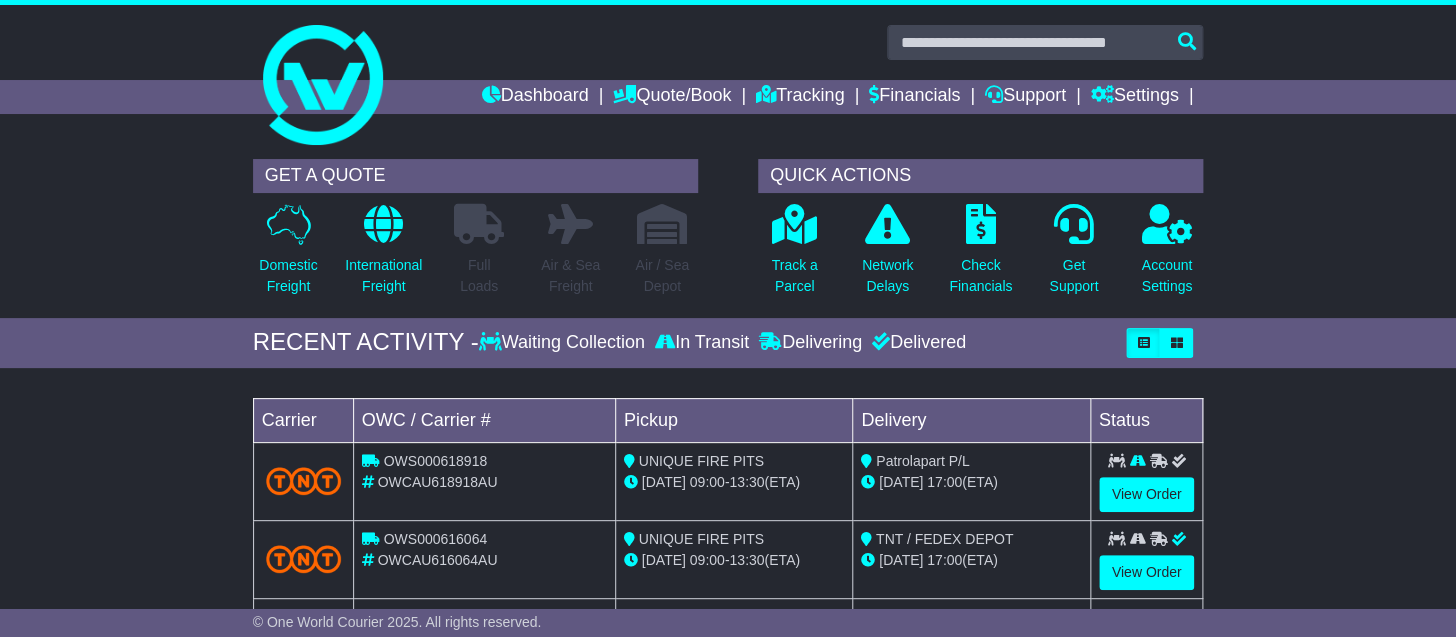 click at bounding box center [728, 42] 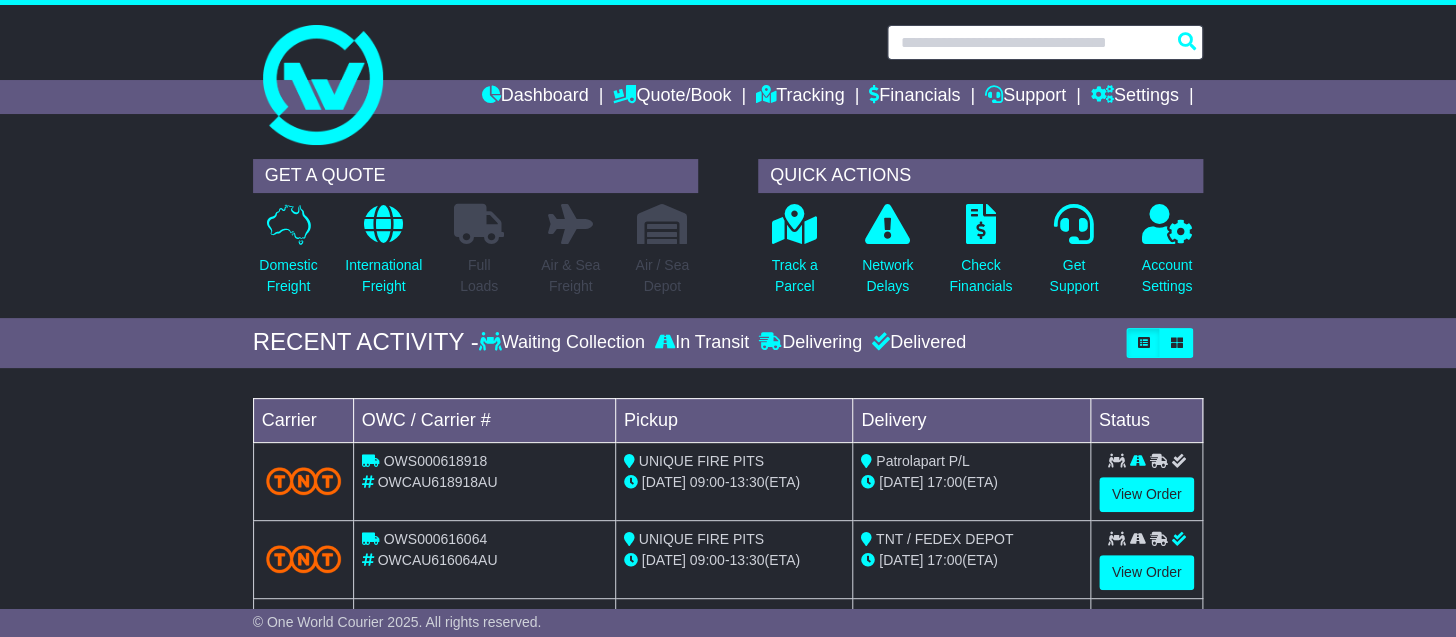 click at bounding box center (1045, 42) 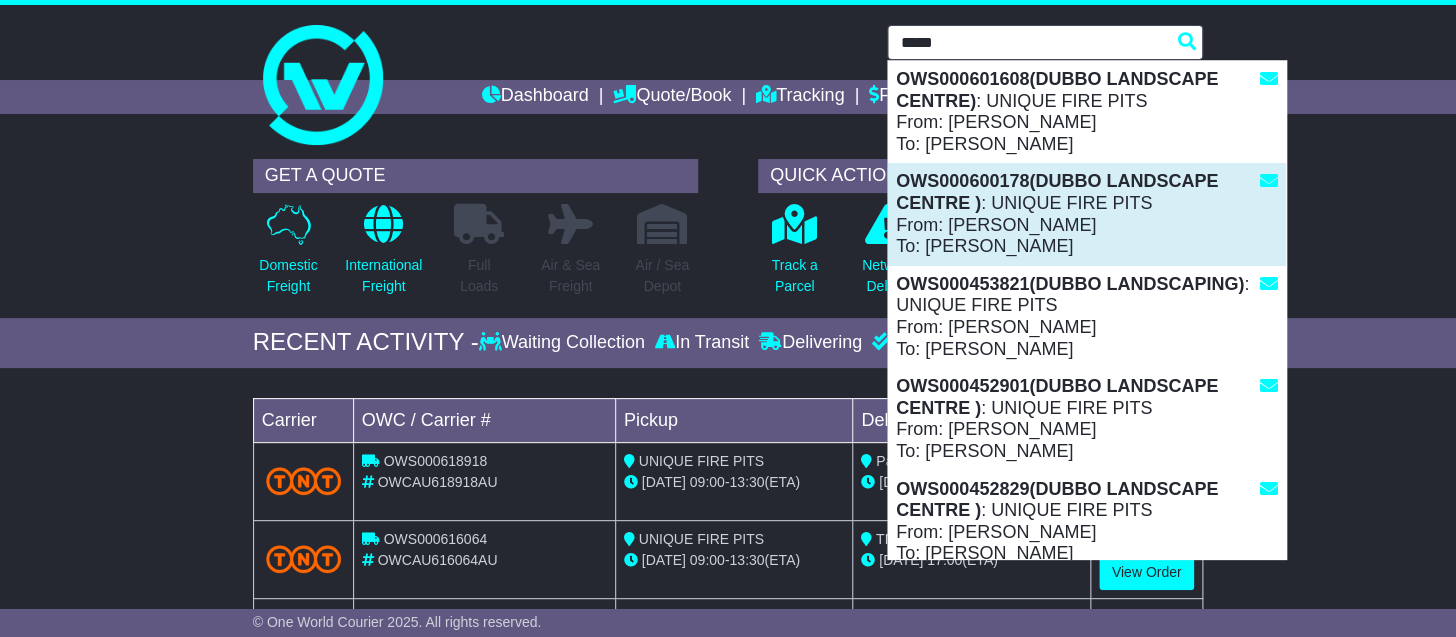 click on "OWS000600178(DUBBO LANDSCAPE CENTRE ) : UNIQUE FIRE PITS From: [PERSON_NAME] To: [PERSON_NAME]" at bounding box center (1087, 214) 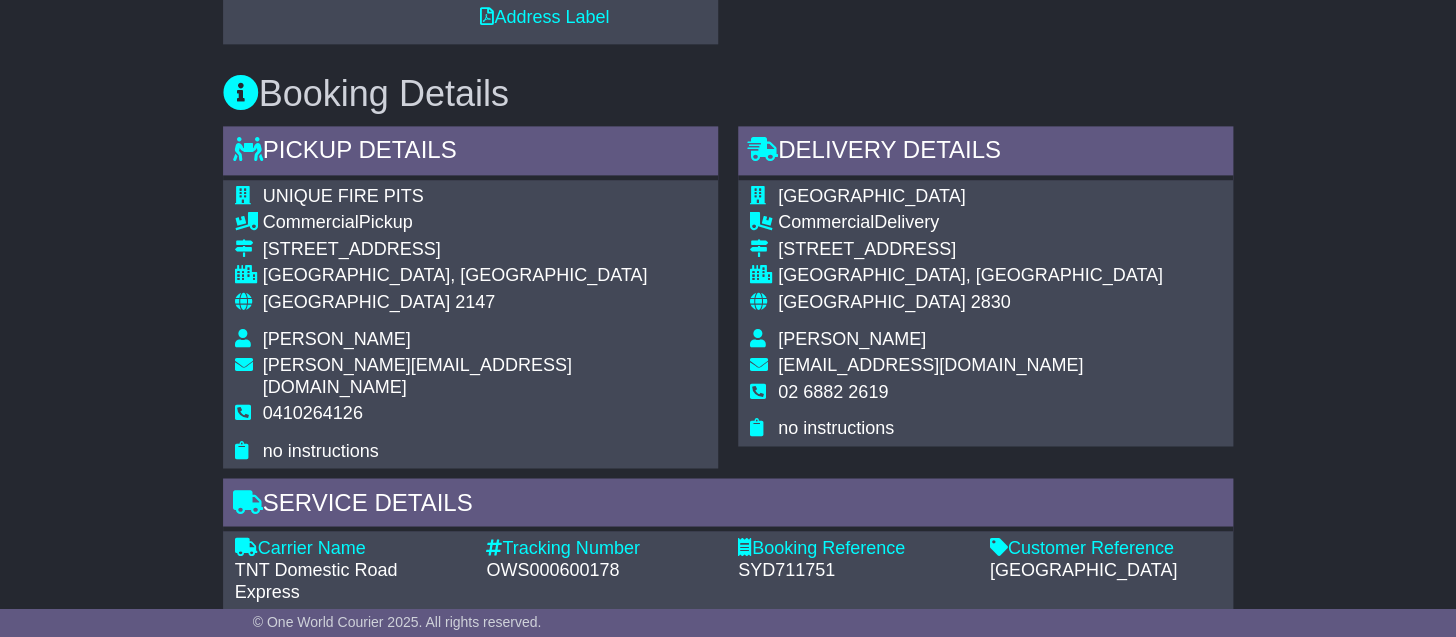 scroll, scrollTop: 1059, scrollLeft: 0, axis: vertical 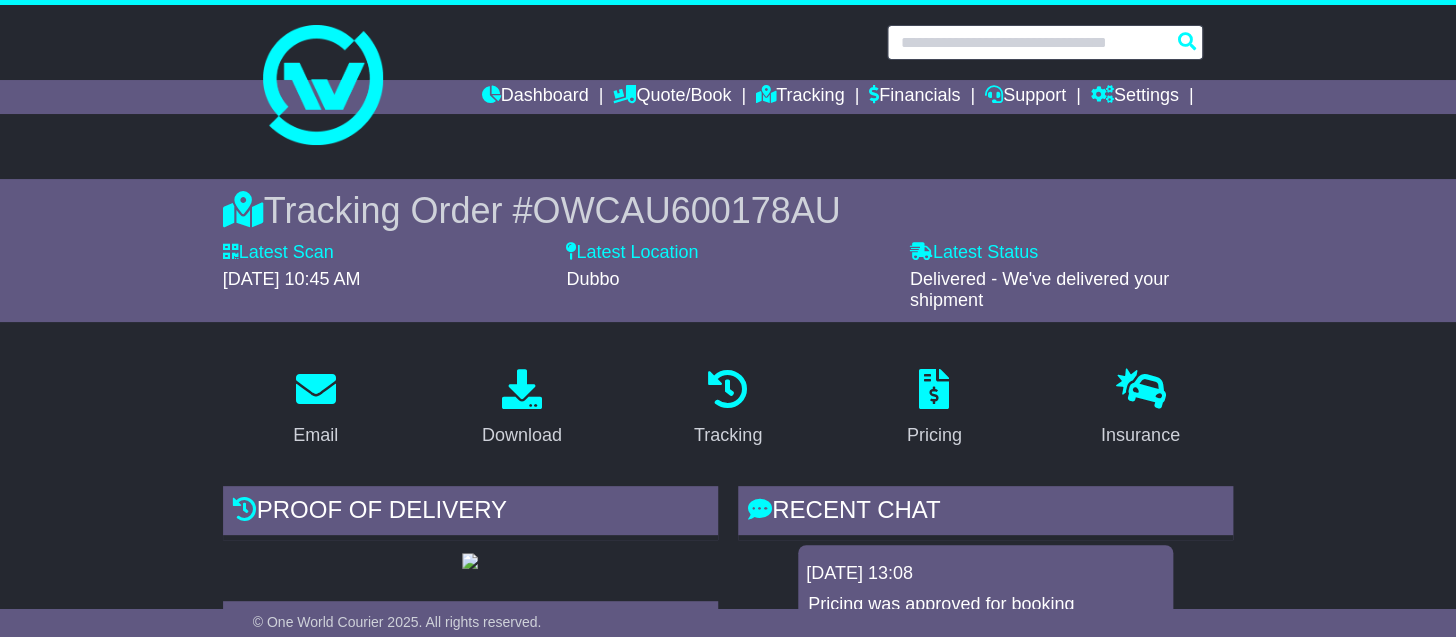 click at bounding box center [1045, 42] 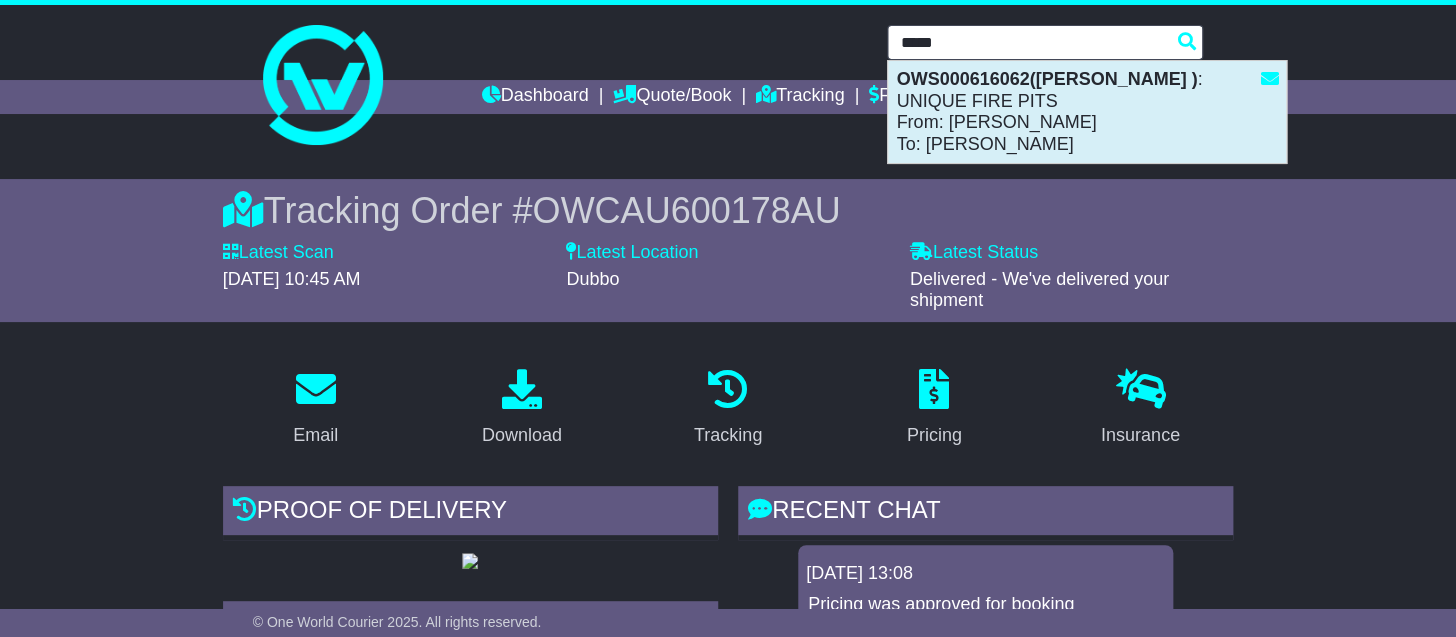 click on "OWS000616062([PERSON_NAME] ) : UNIQUE FIRE PITS From: [PERSON_NAME] To: [PERSON_NAME]" at bounding box center [1087, 112] 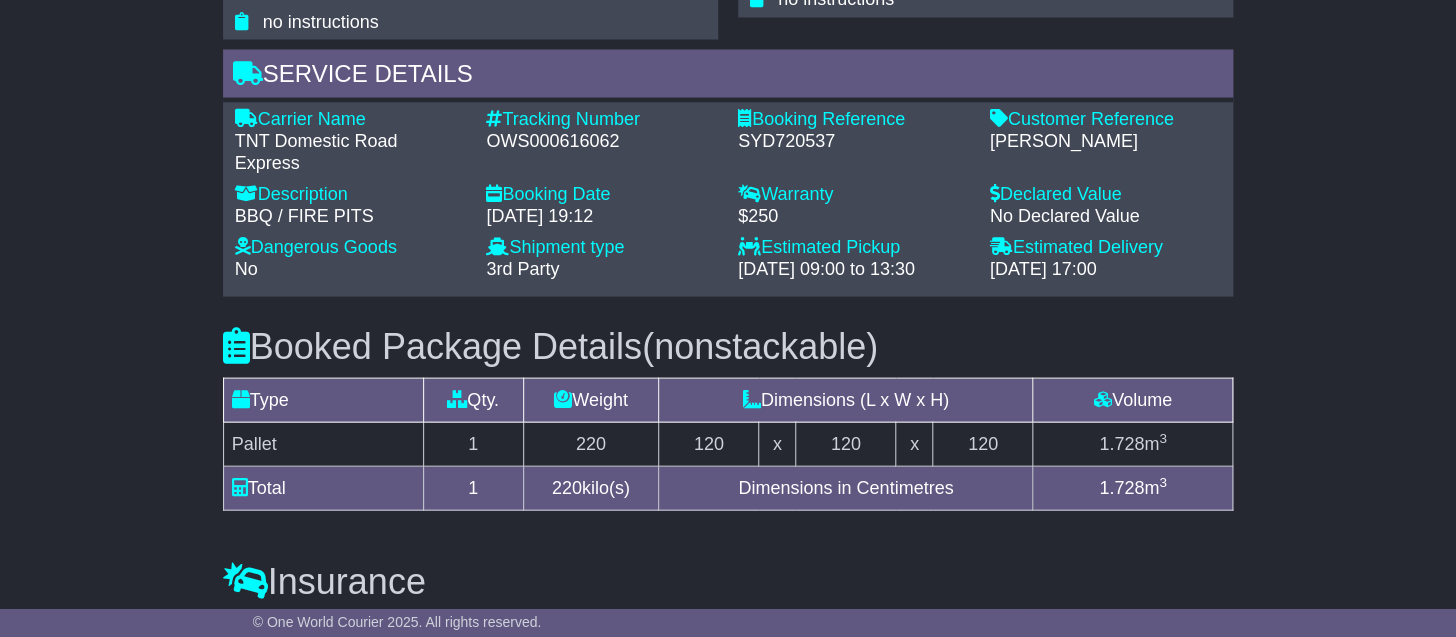 scroll, scrollTop: 1067, scrollLeft: 0, axis: vertical 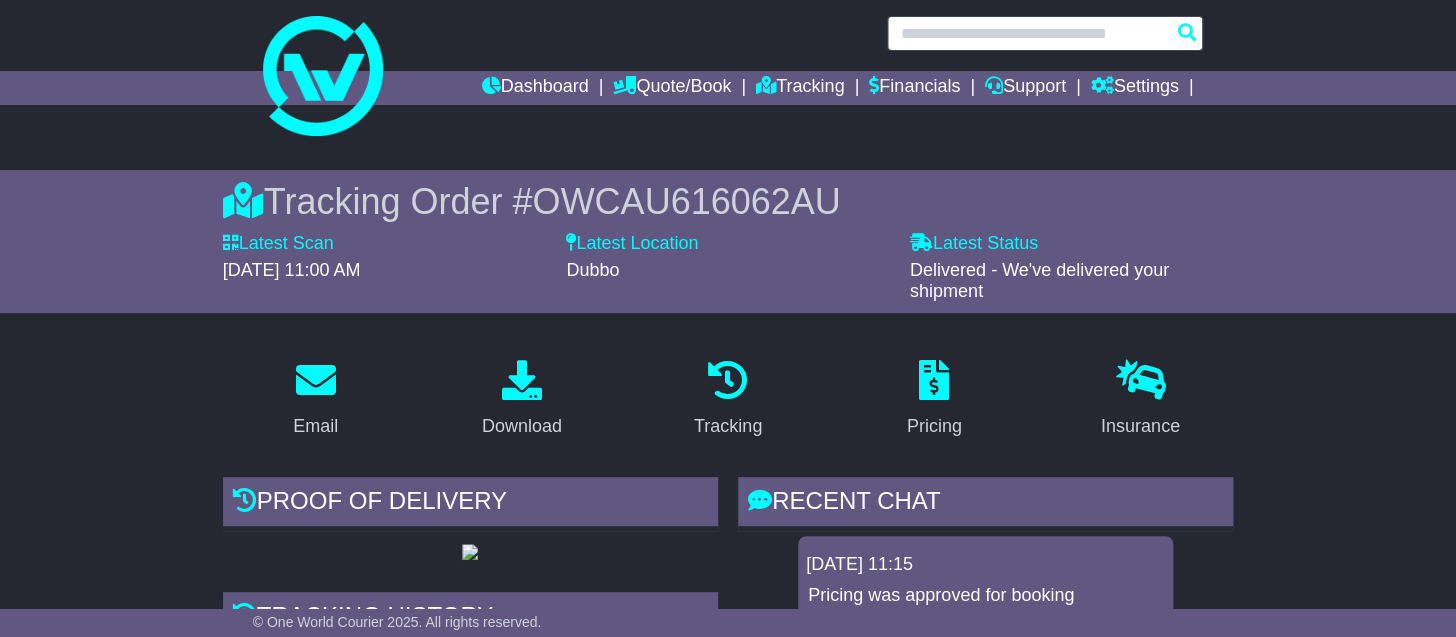 click at bounding box center (1045, 33) 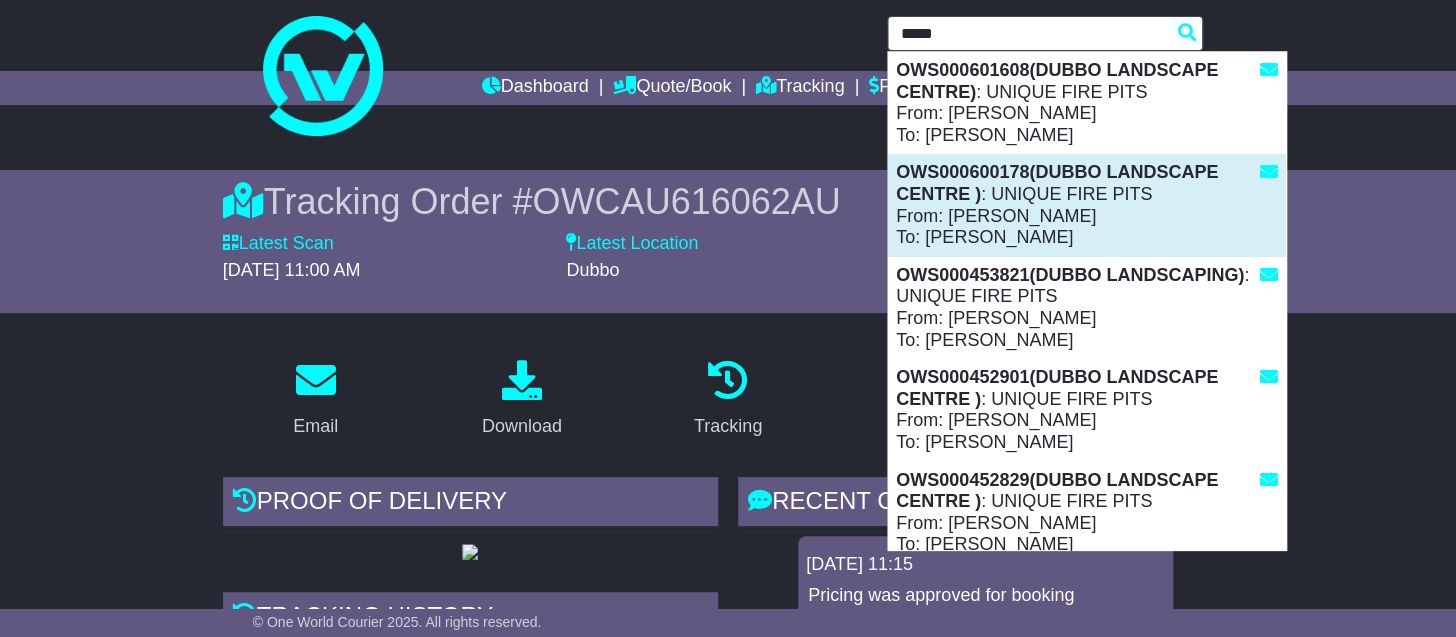 click on "OWS000600178(DUBBO LANDSCAPE CENTRE ) : UNIQUE FIRE PITS From: Ricardo Fioravanti To: PAIGE LEE" at bounding box center (1087, 205) 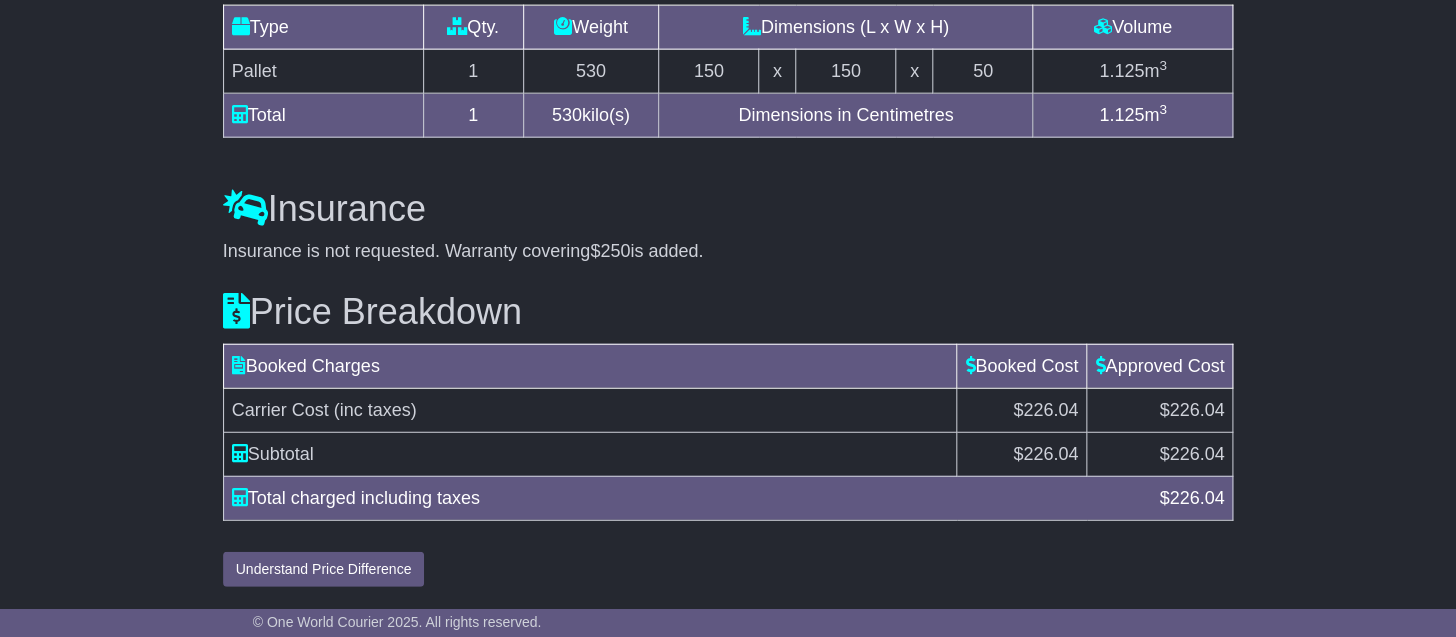 scroll, scrollTop: 1935, scrollLeft: 0, axis: vertical 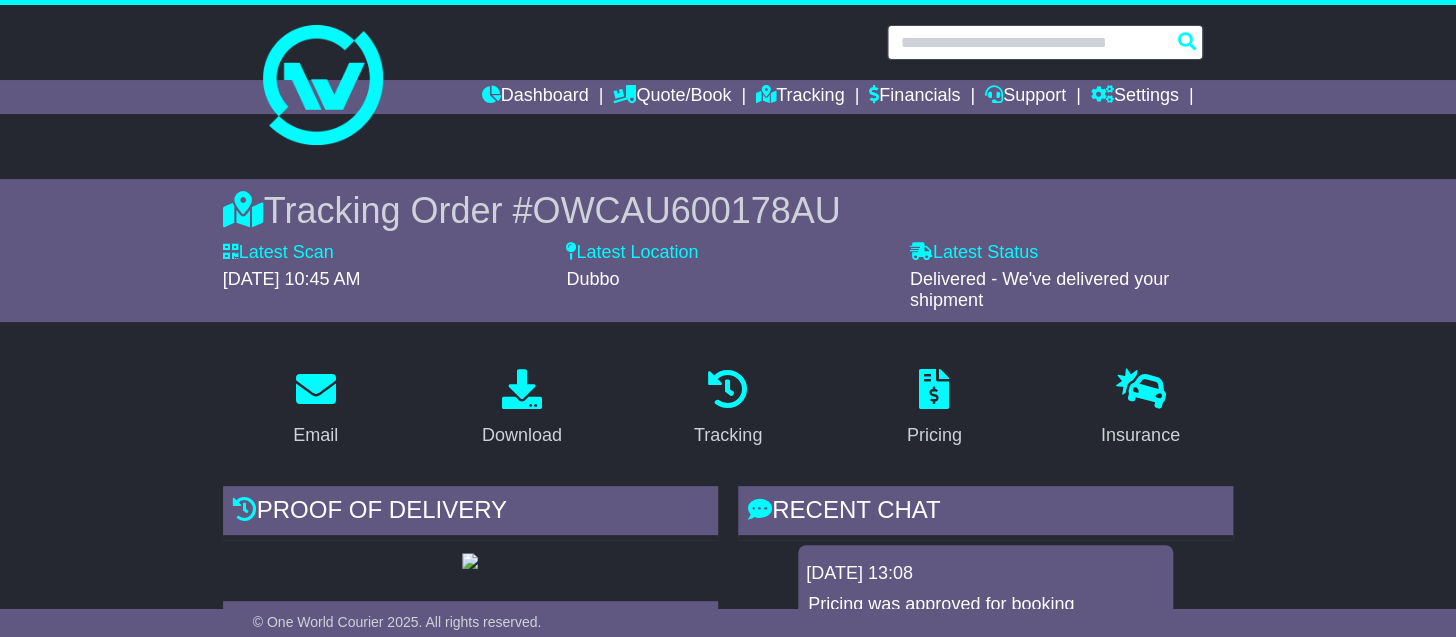 click at bounding box center (1045, 42) 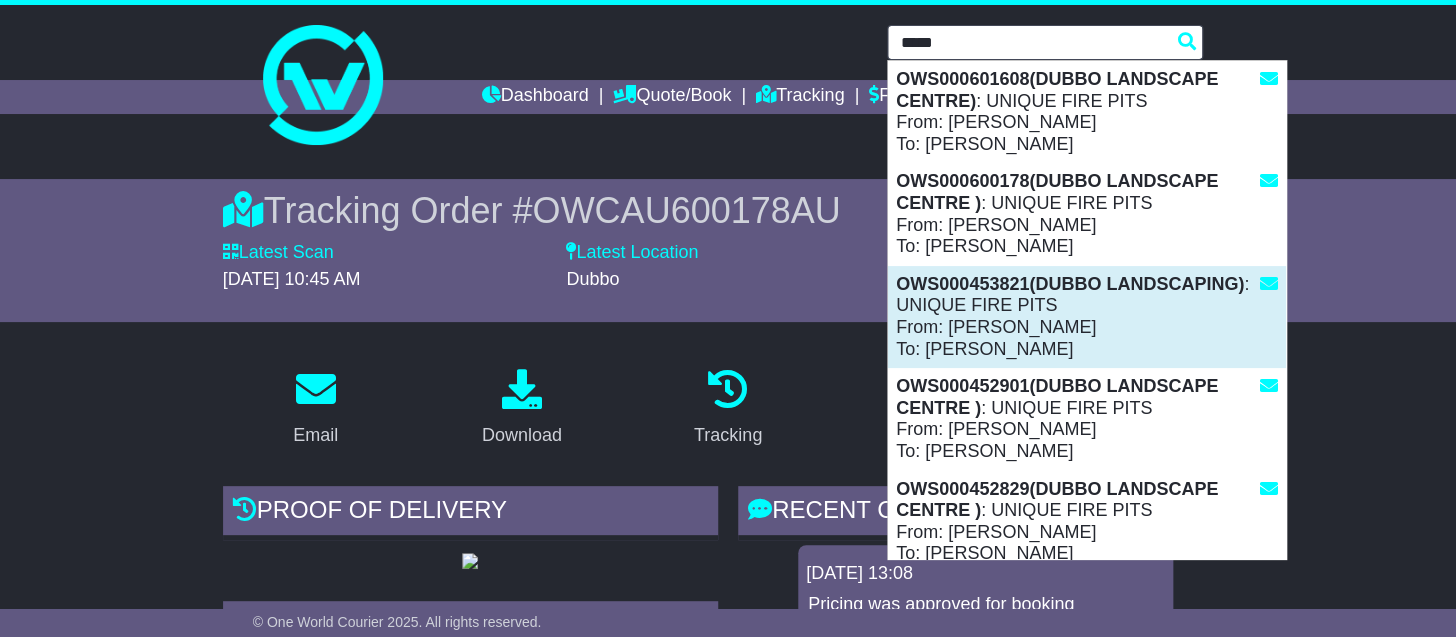 click on "OWS000453821(DUBBO LANDSCAPING) : UNIQUE FIRE PITS From: Ricardo Fioravanti To: Tanealle Monley" at bounding box center (1087, 317) 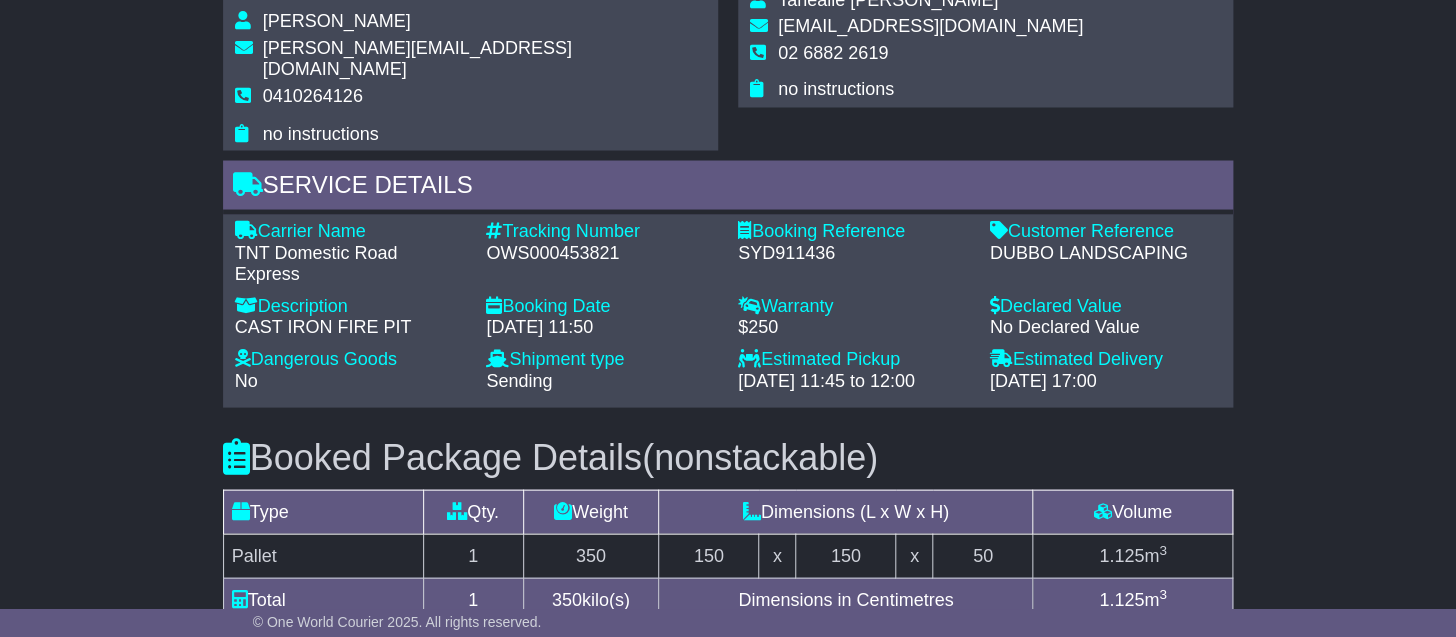 scroll, scrollTop: 1340, scrollLeft: 0, axis: vertical 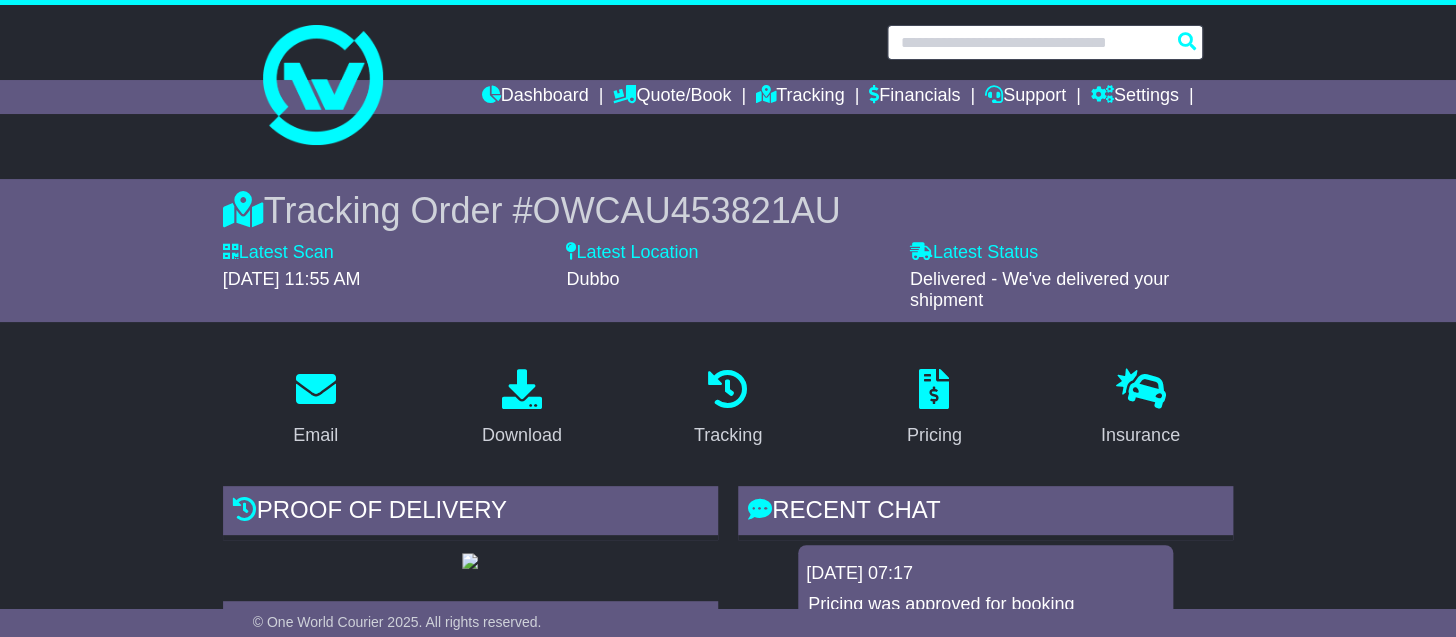 click at bounding box center [1045, 42] 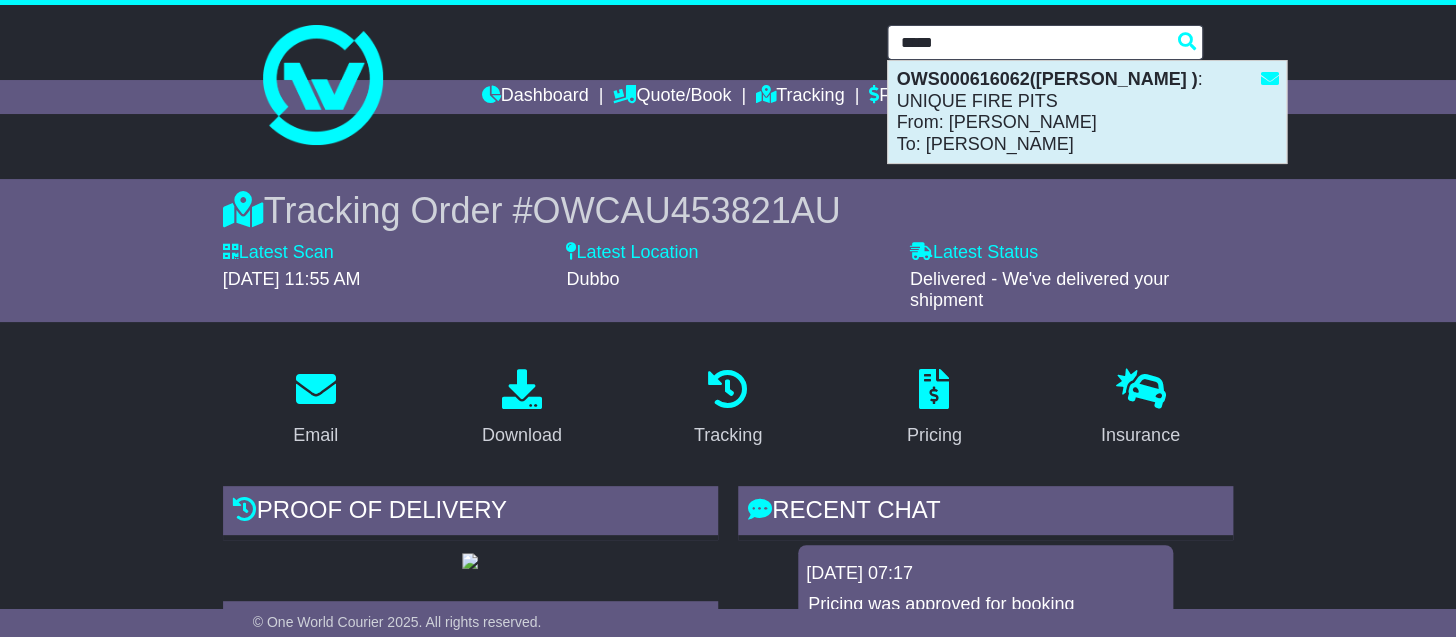 click on "OWS000616062(PAIGE LEE ) : UNIQUE FIRE PITS From: Ricardo Fioravanti To: PAIGE LEE" at bounding box center [1087, 112] 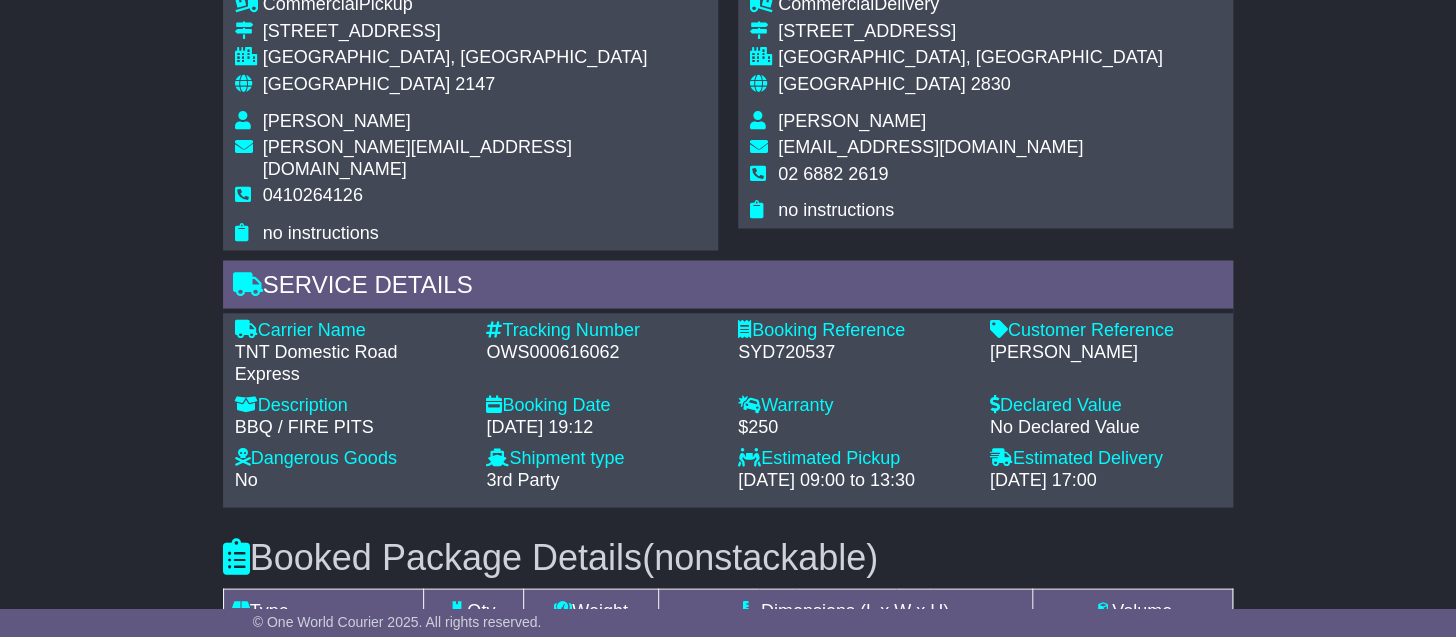 scroll, scrollTop: 1411, scrollLeft: 0, axis: vertical 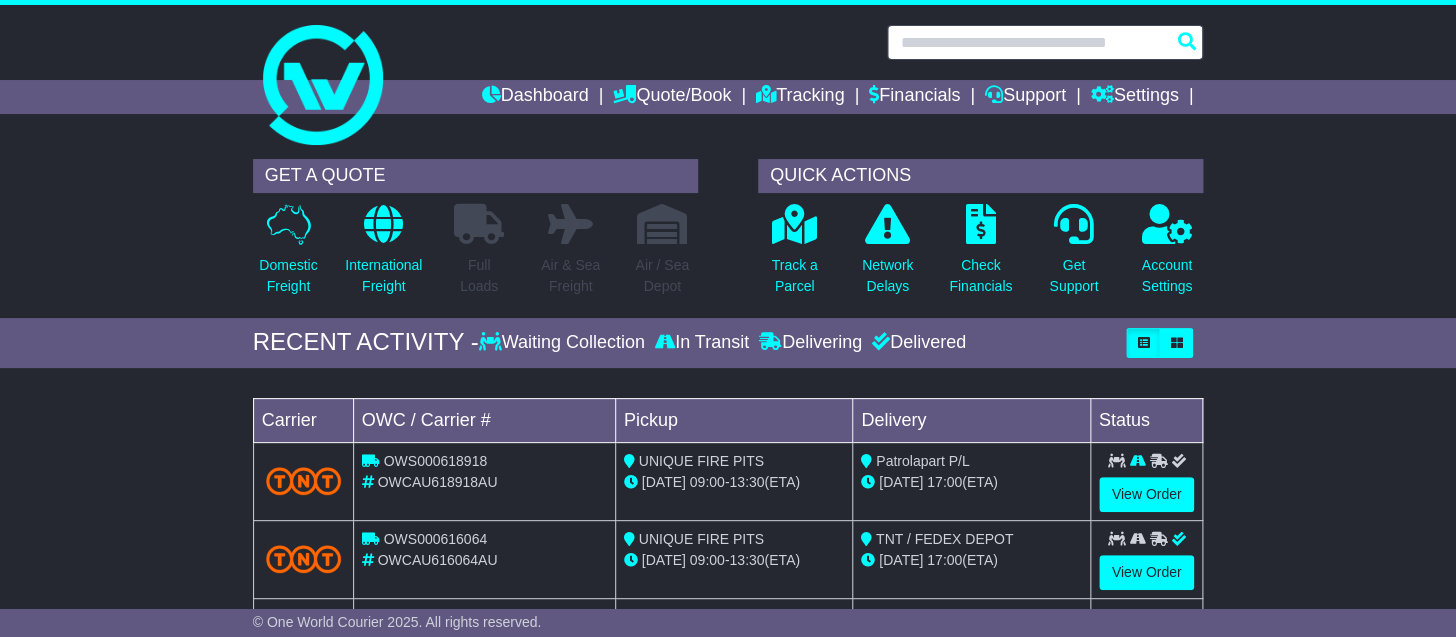 click at bounding box center [1045, 42] 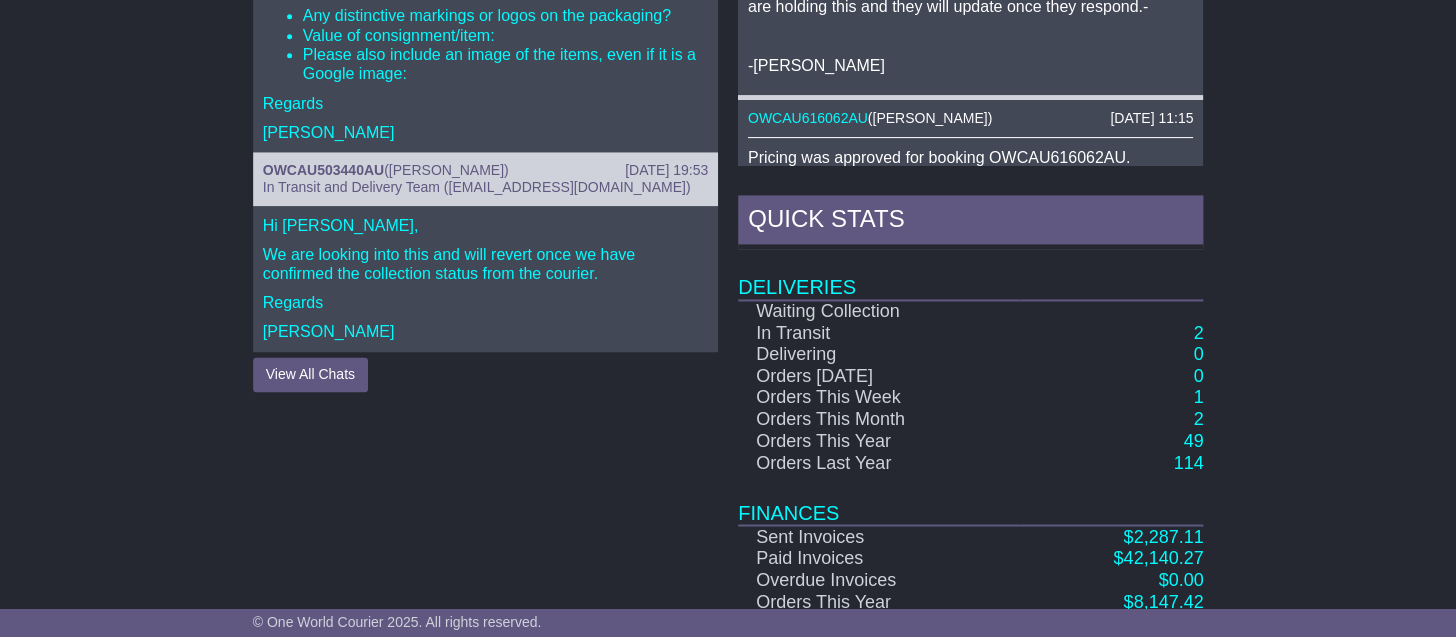 scroll, scrollTop: 1102, scrollLeft: 0, axis: vertical 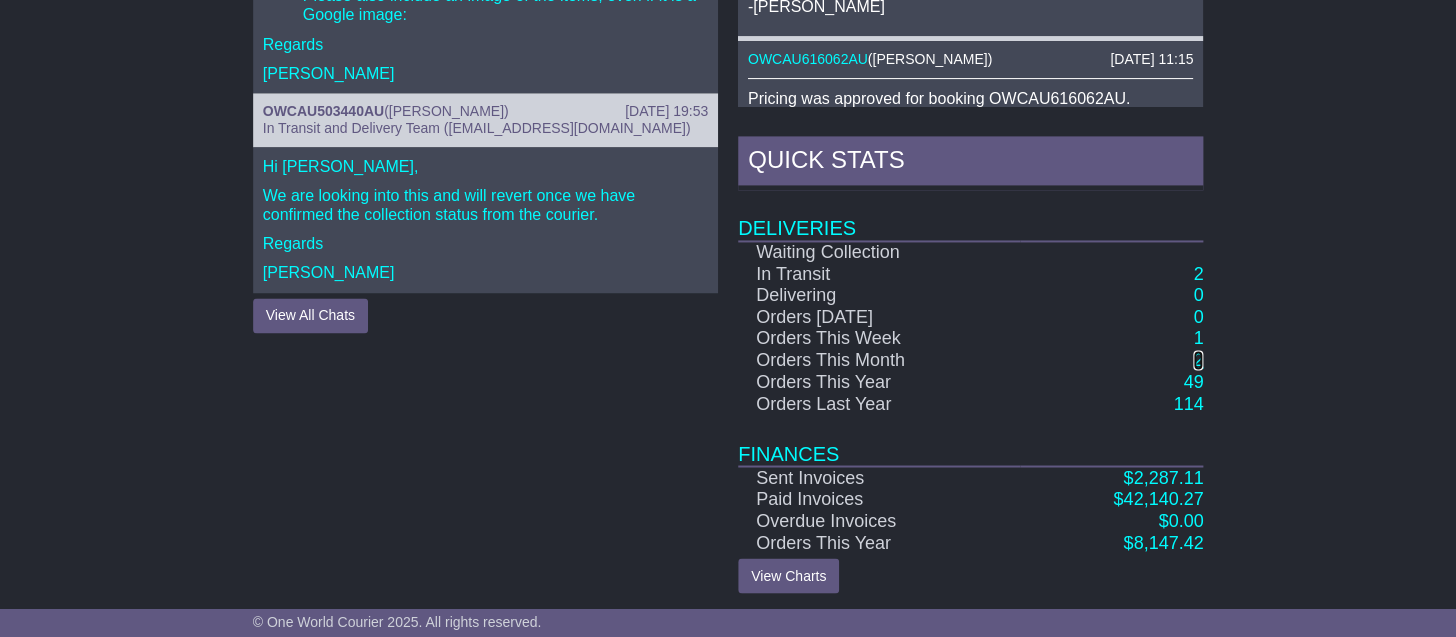 click on "2" at bounding box center (1198, 360) 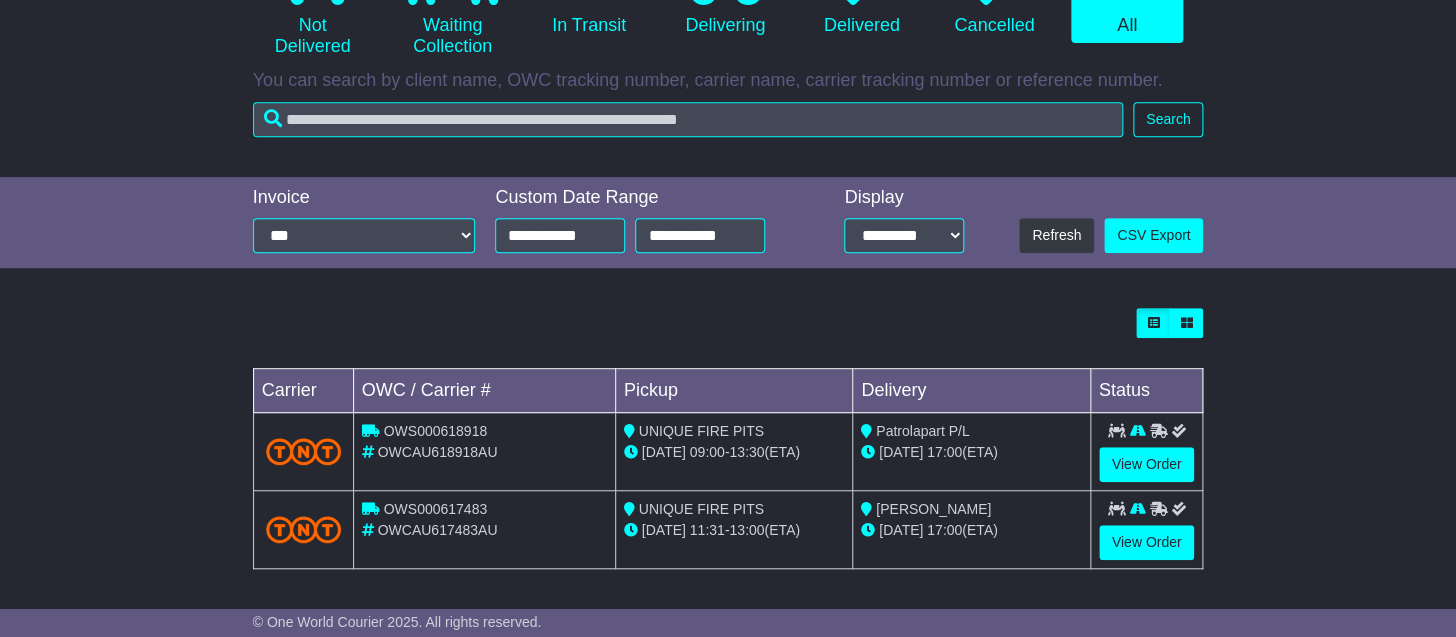 scroll, scrollTop: 0, scrollLeft: 0, axis: both 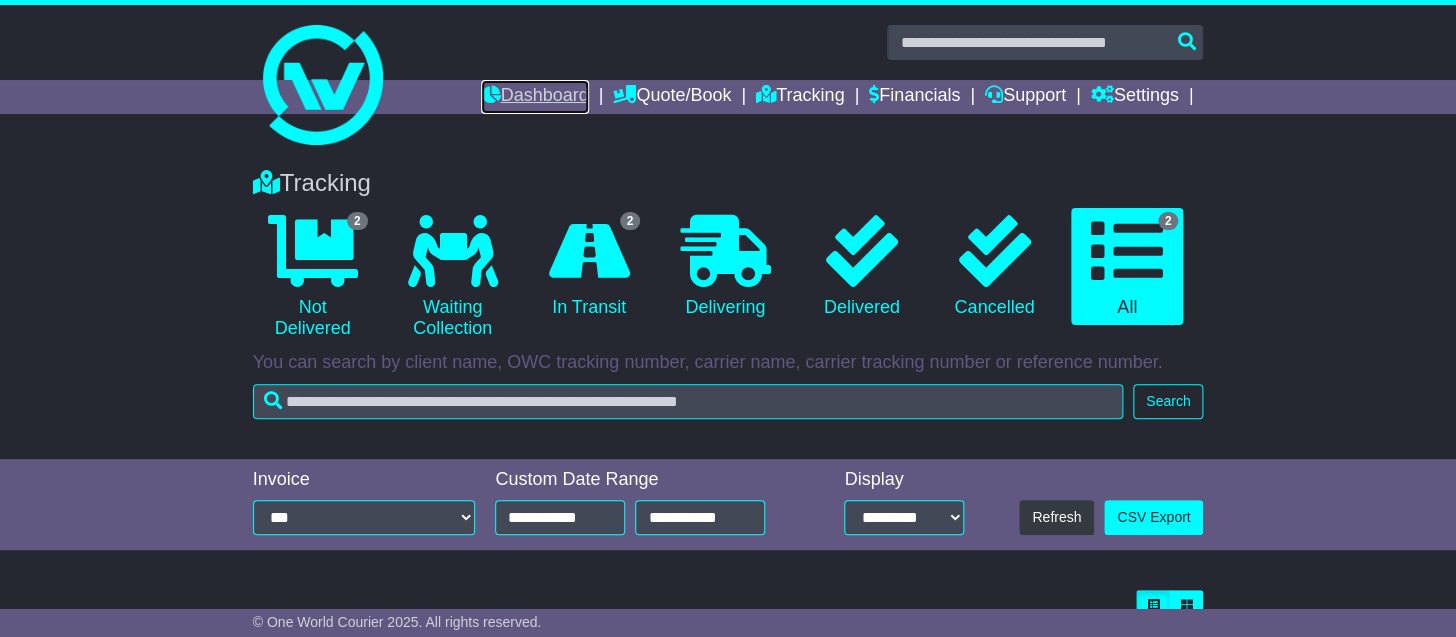 click on "Dashboard" at bounding box center (534, 97) 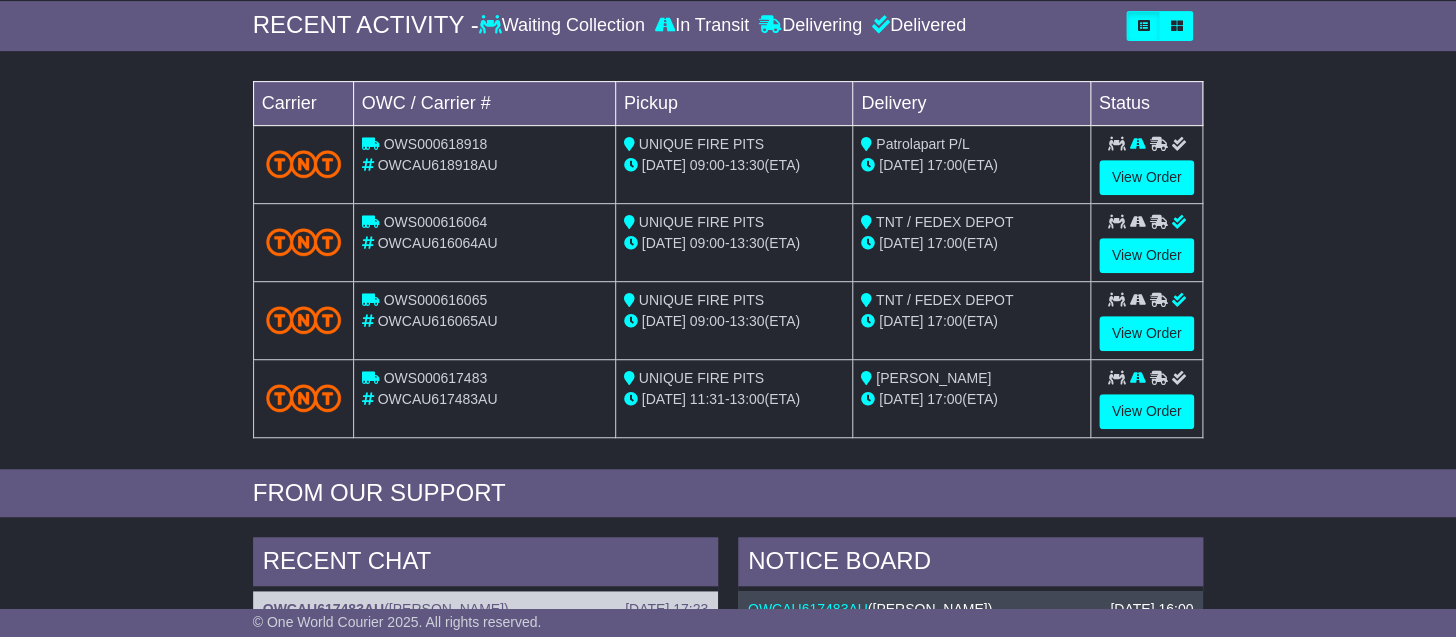 scroll, scrollTop: 952, scrollLeft: 0, axis: vertical 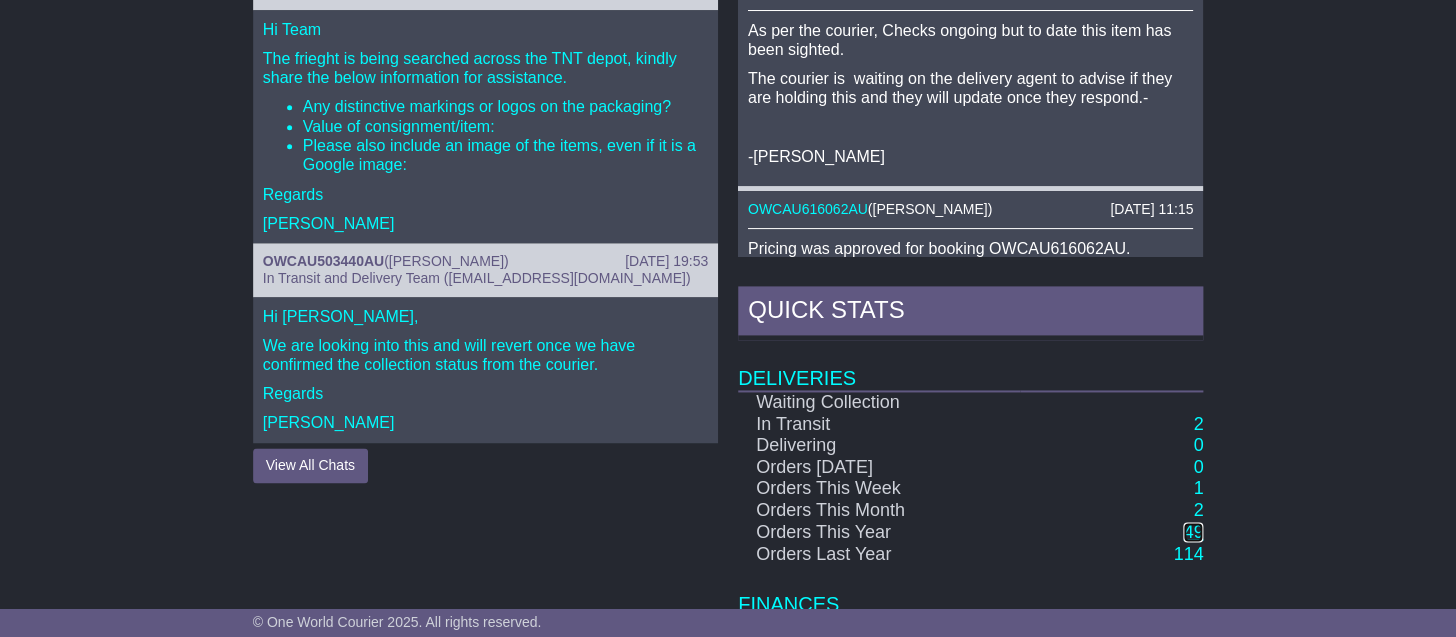 click on "49" at bounding box center (1193, 532) 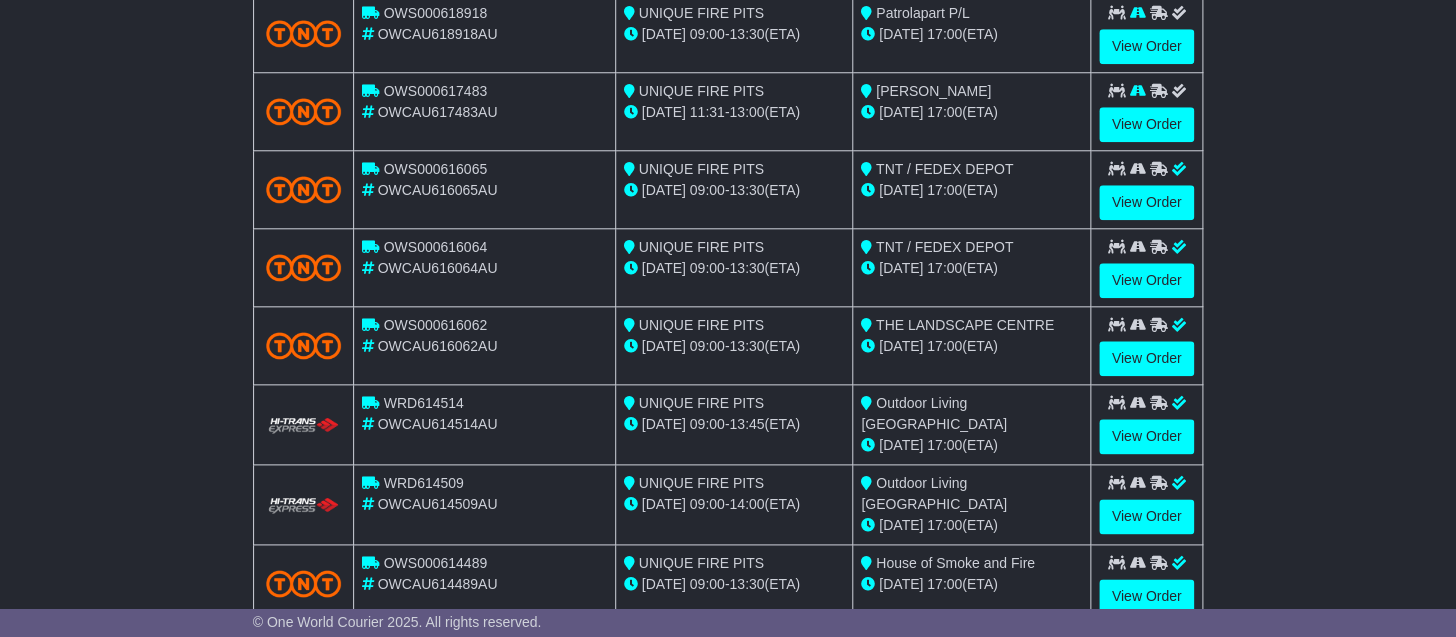 scroll, scrollTop: 833, scrollLeft: 0, axis: vertical 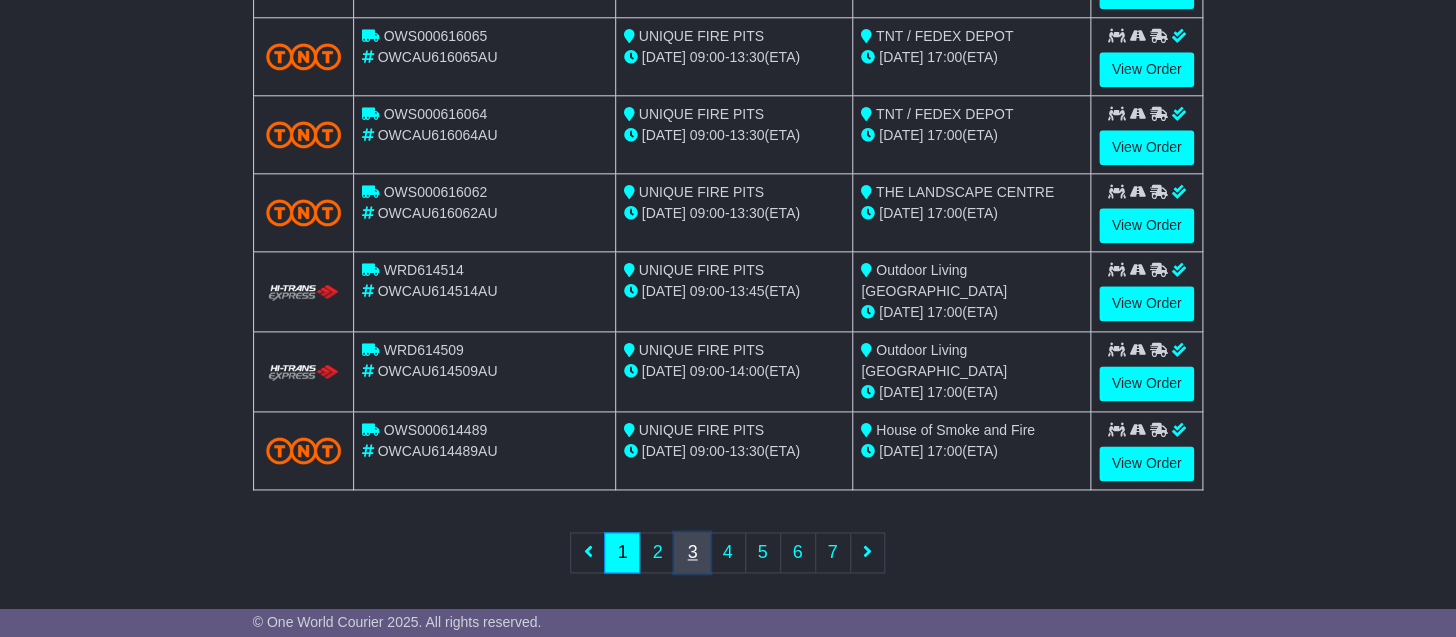 click on "3" at bounding box center (692, 552) 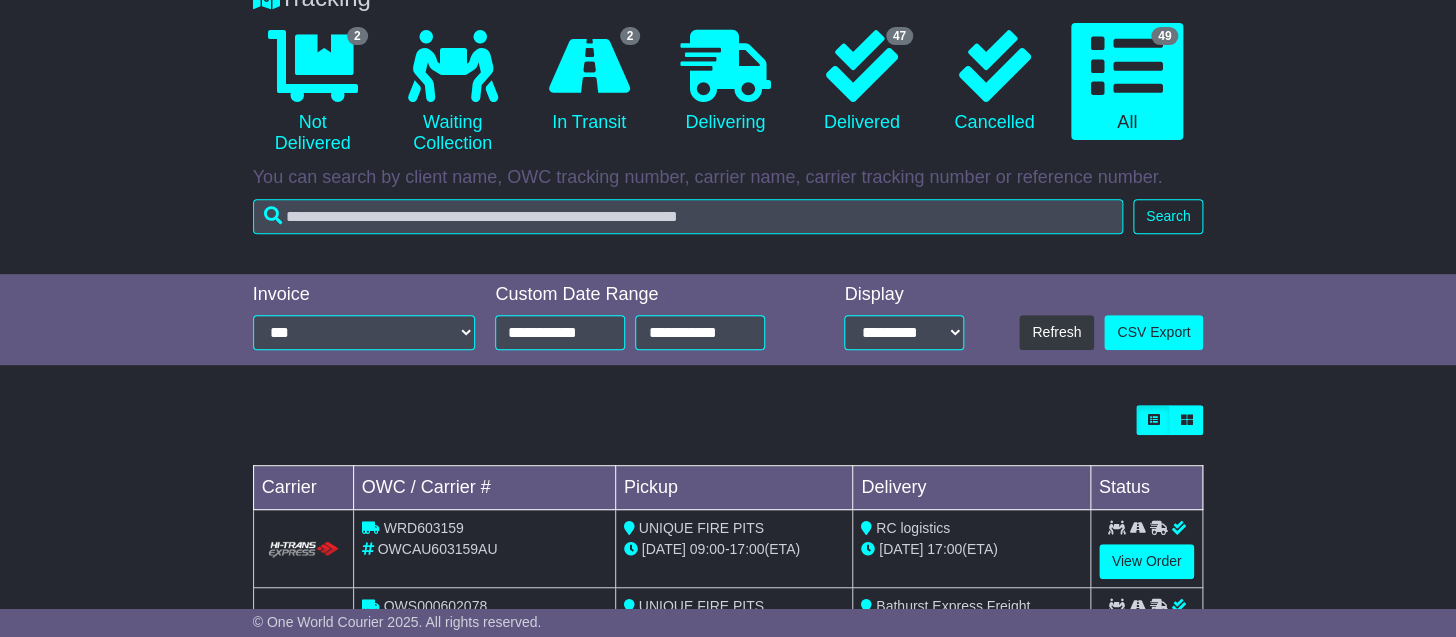 scroll, scrollTop: 594, scrollLeft: 0, axis: vertical 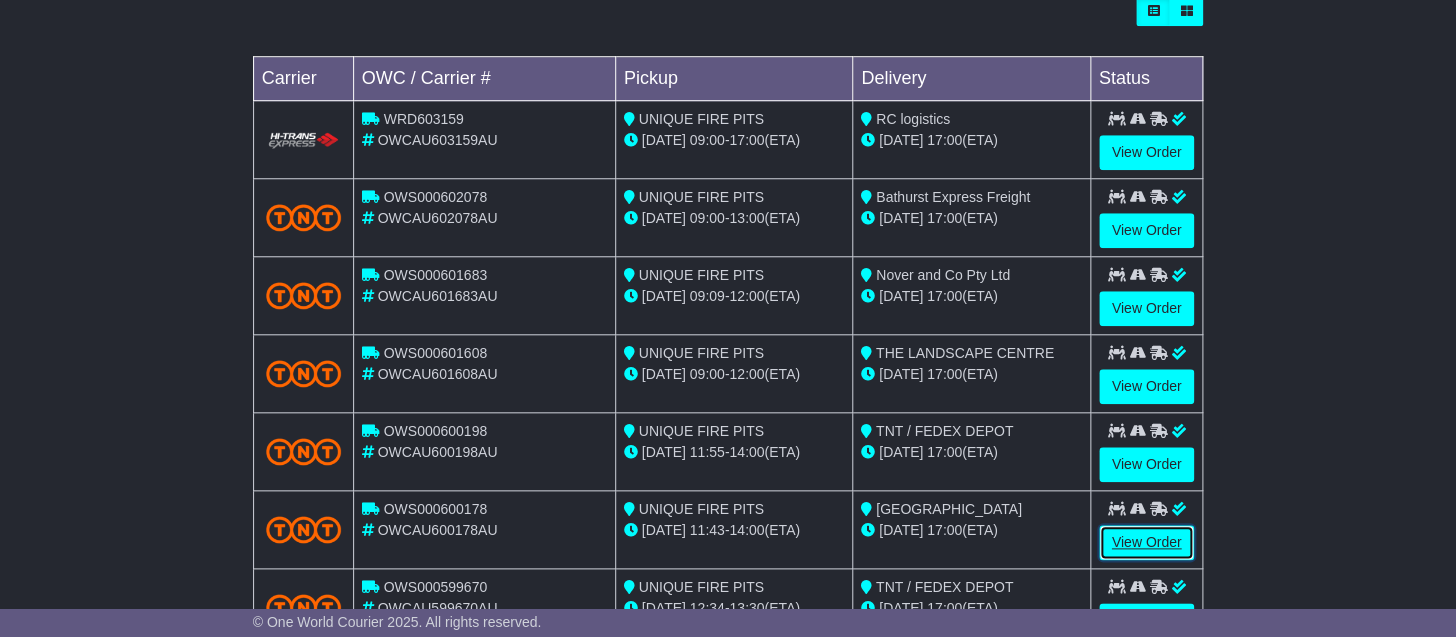 click on "View Order" at bounding box center [1147, 542] 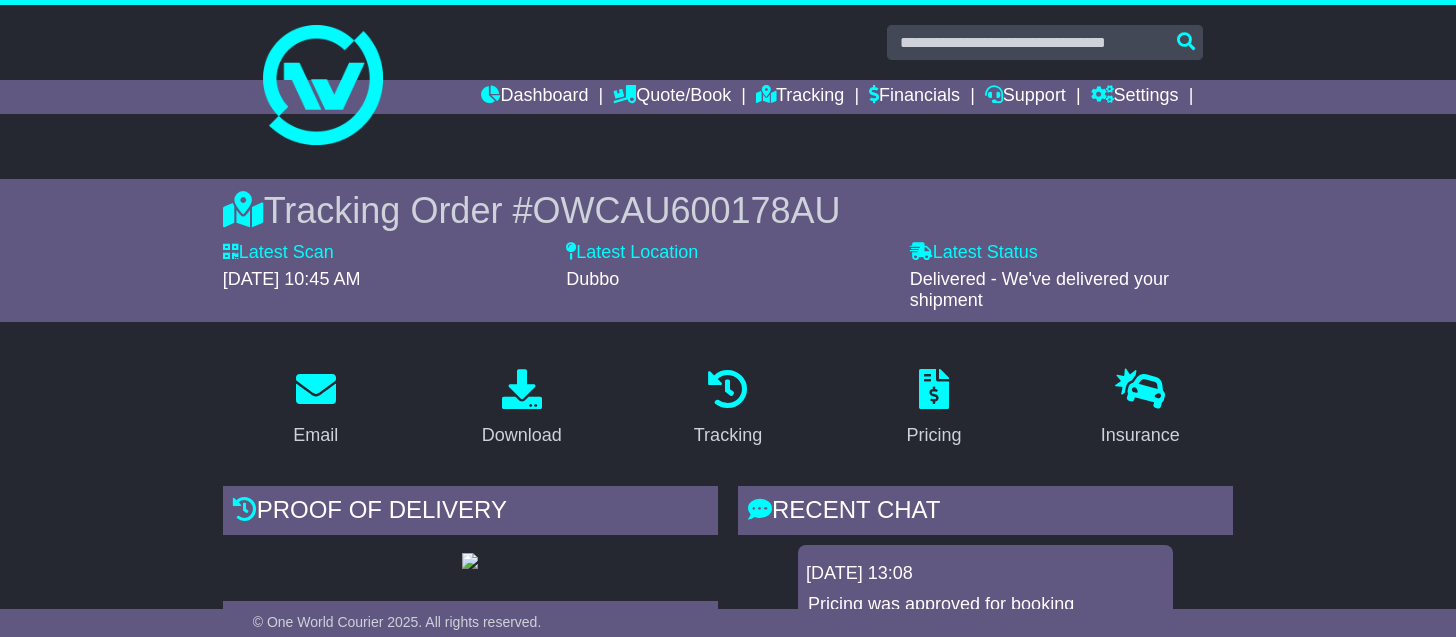 scroll, scrollTop: 529, scrollLeft: 0, axis: vertical 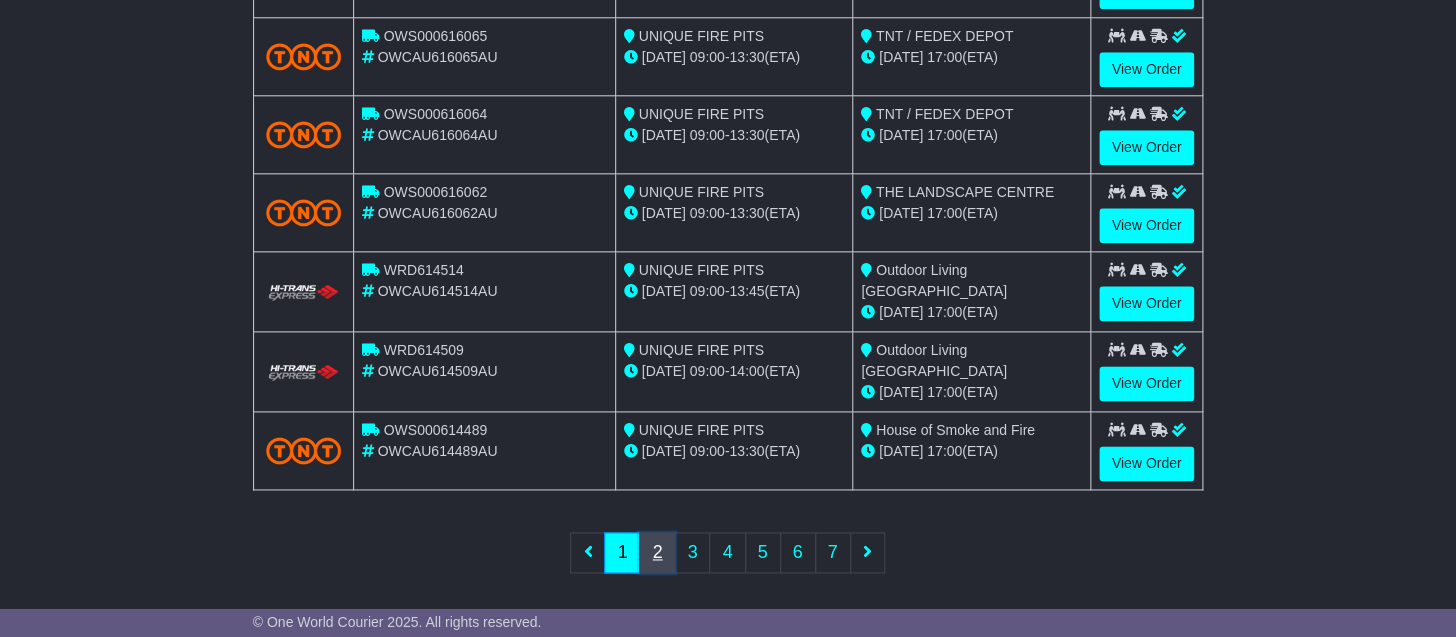click on "2" at bounding box center (657, 552) 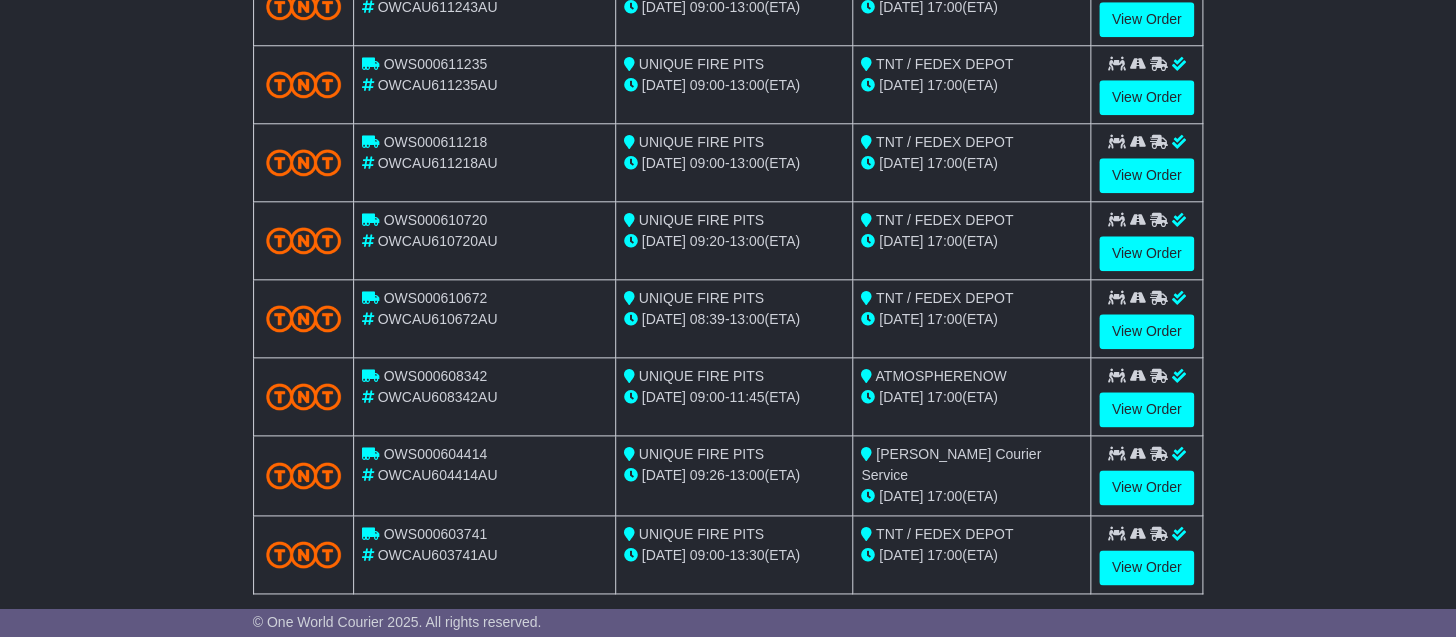 scroll, scrollTop: 833, scrollLeft: 0, axis: vertical 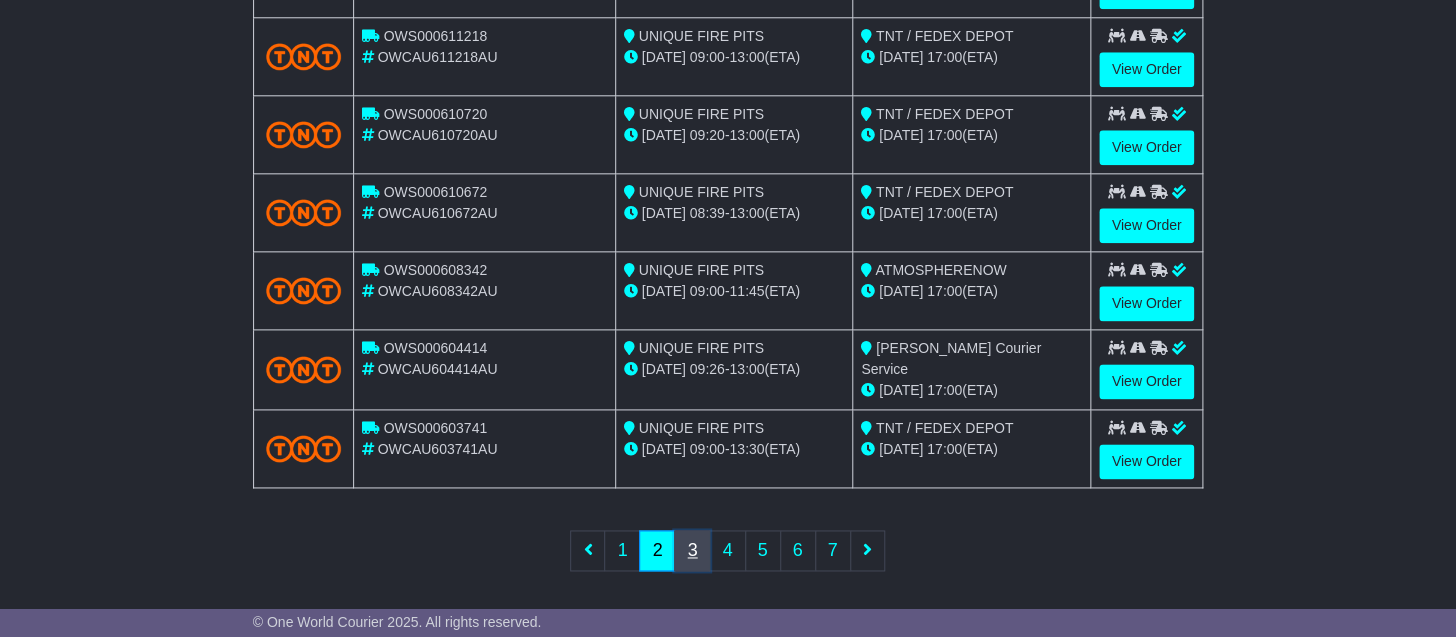 click on "3" at bounding box center (692, 550) 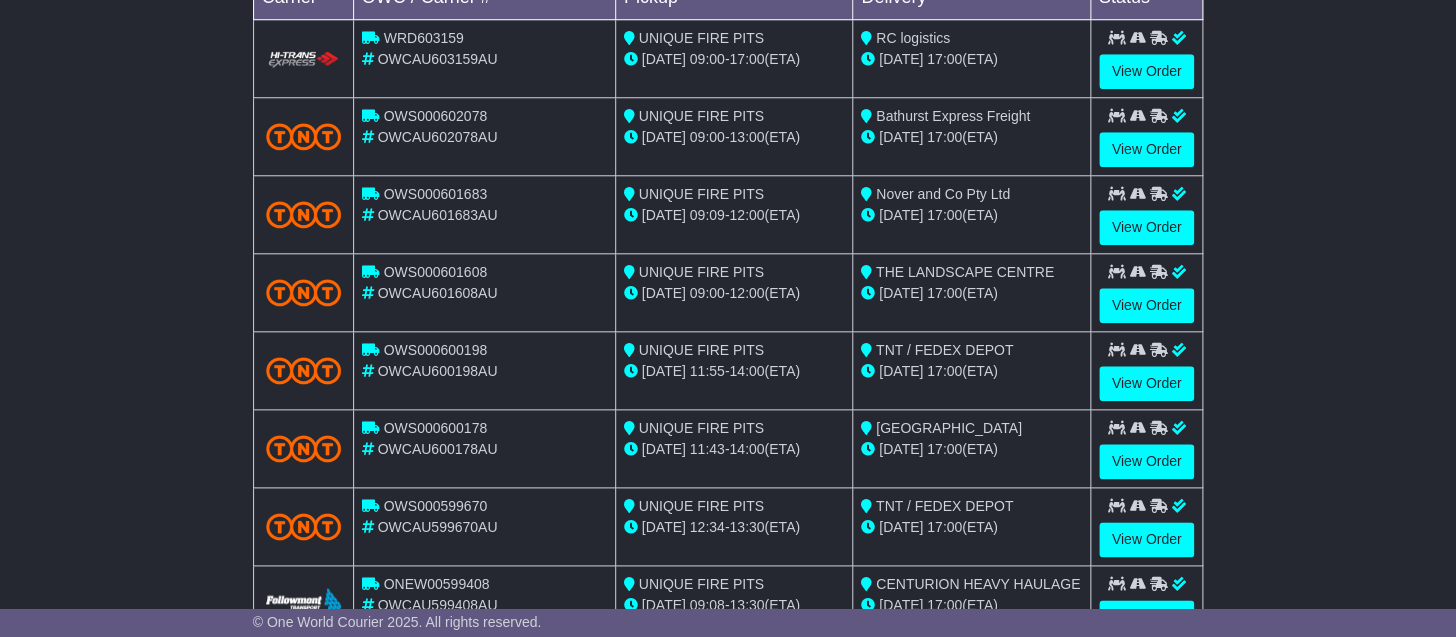 scroll, scrollTop: 833, scrollLeft: 0, axis: vertical 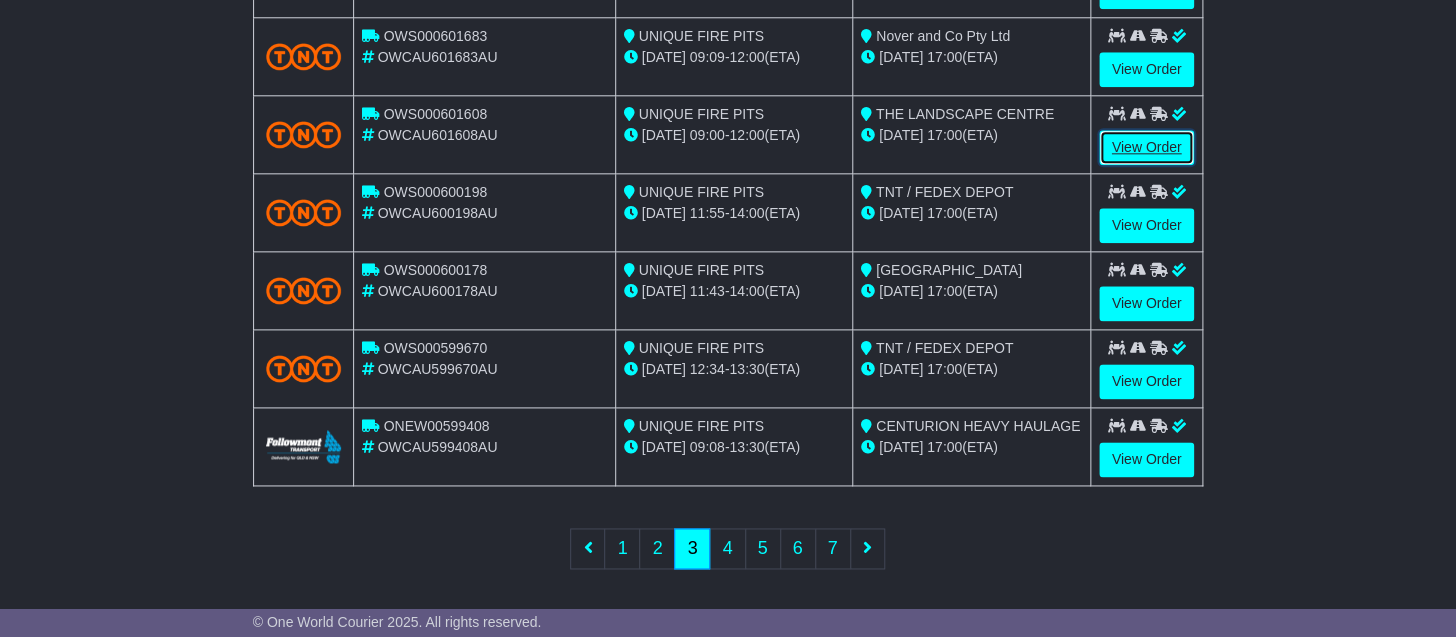 click on "View Order" at bounding box center [1147, 147] 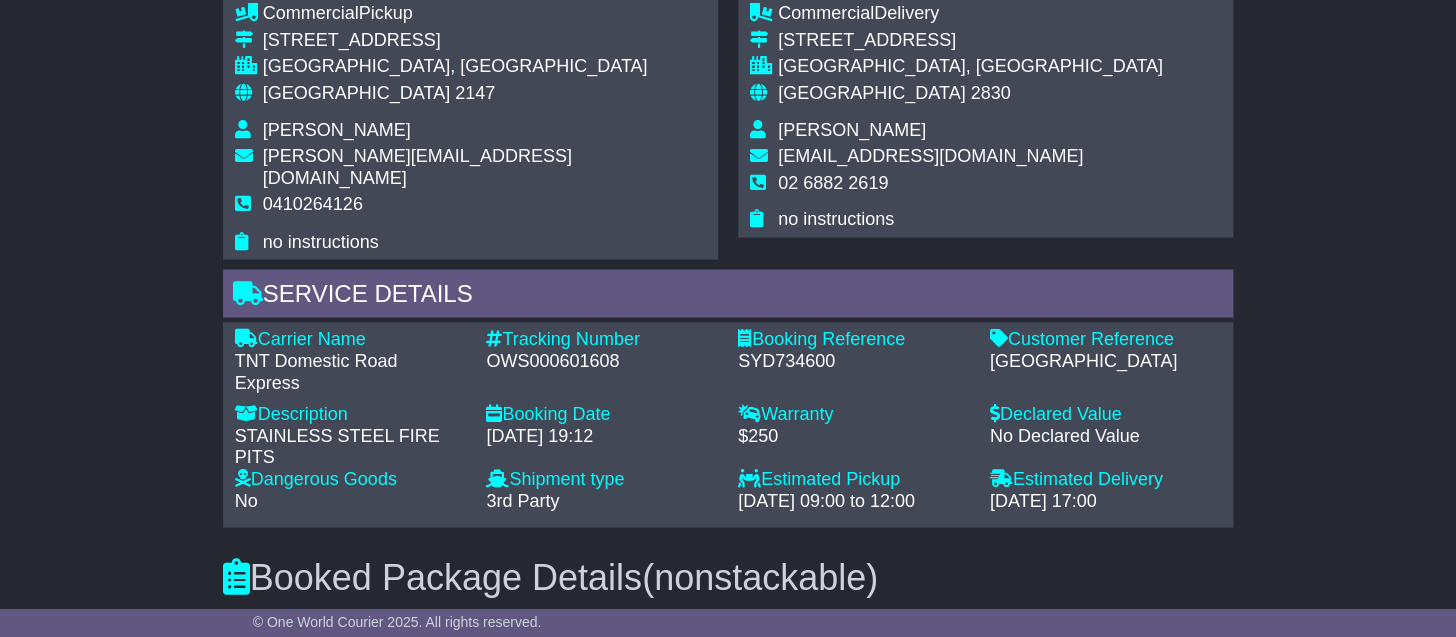 scroll, scrollTop: 1904, scrollLeft: 0, axis: vertical 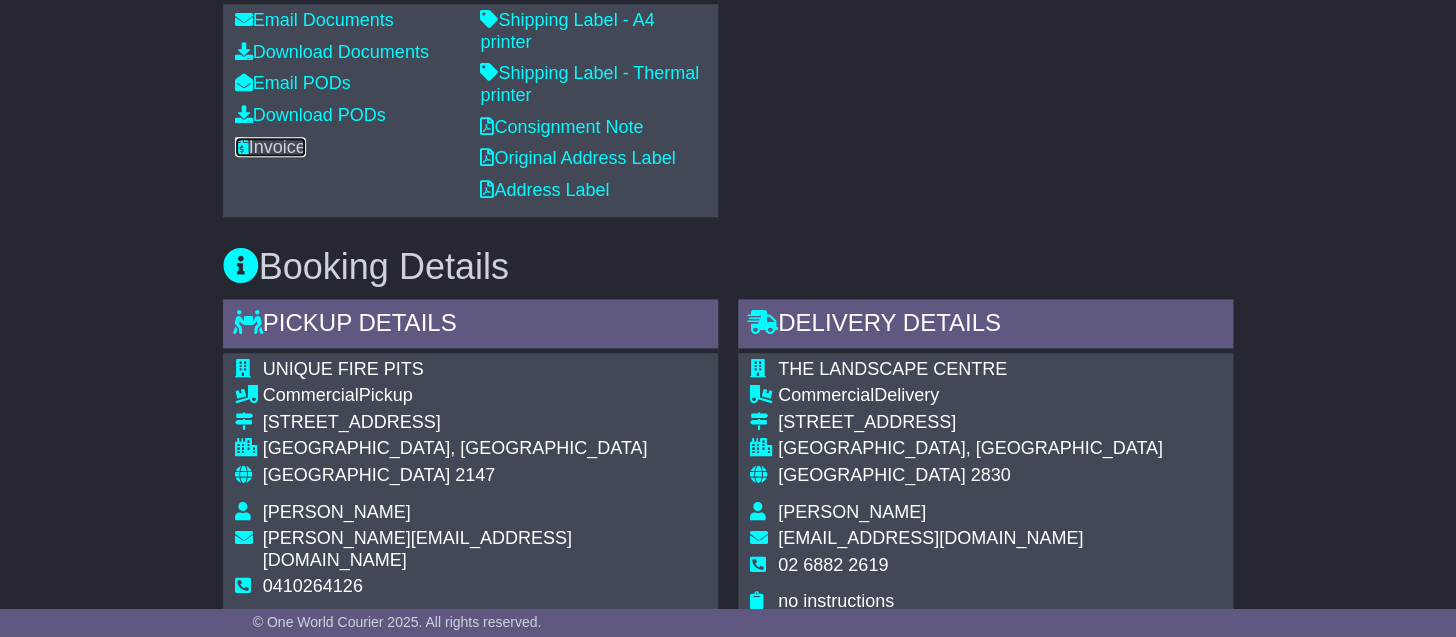 click on "Invoice" at bounding box center (270, 147) 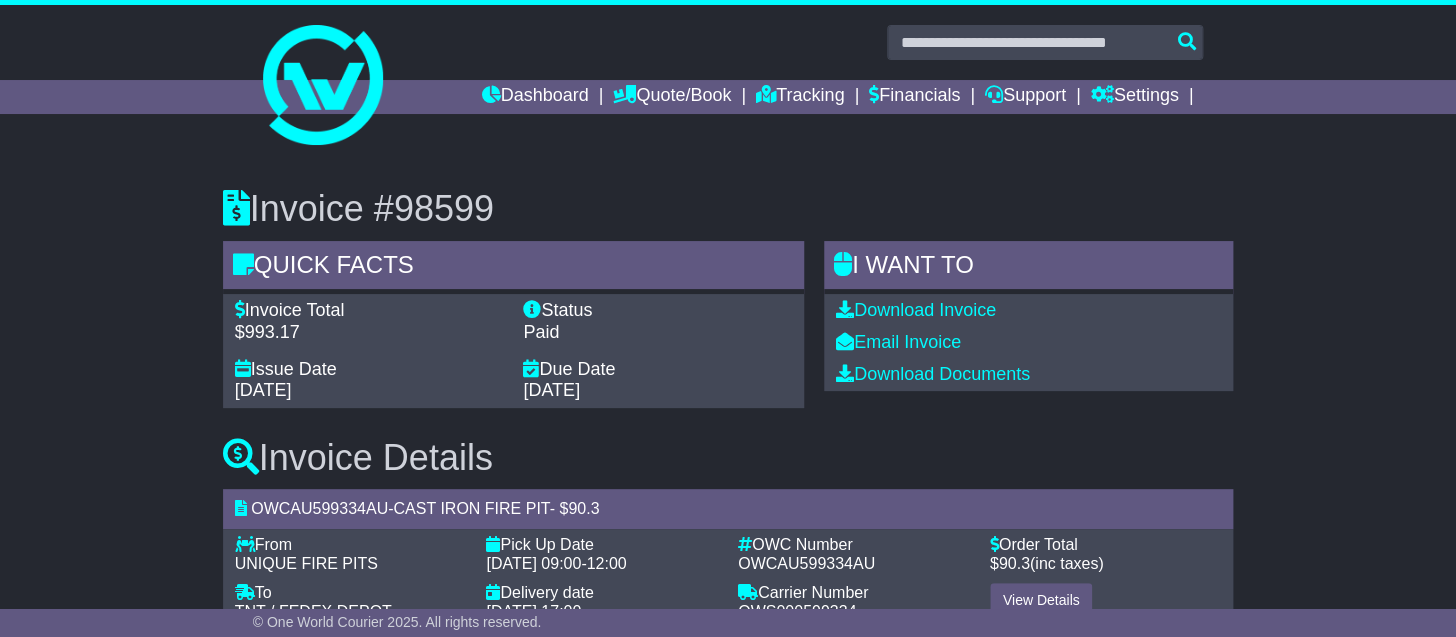 scroll, scrollTop: 0, scrollLeft: 0, axis: both 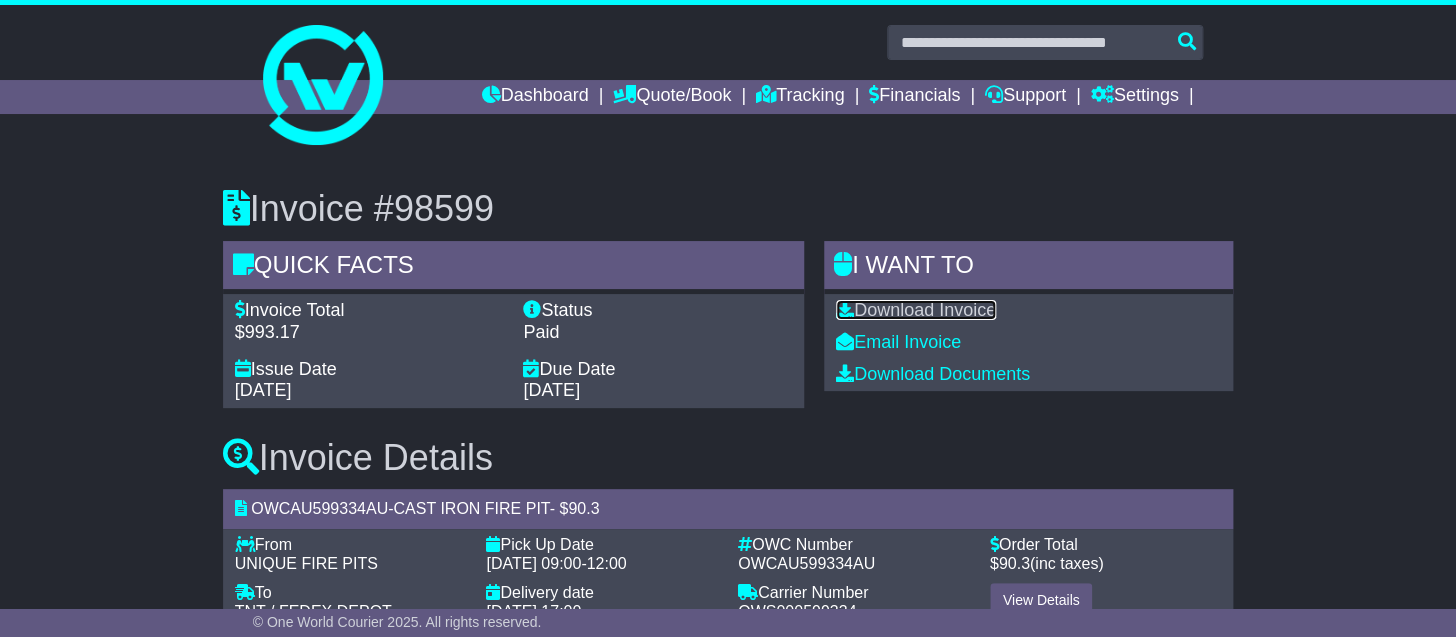 click on "Download Invoice" at bounding box center [916, 310] 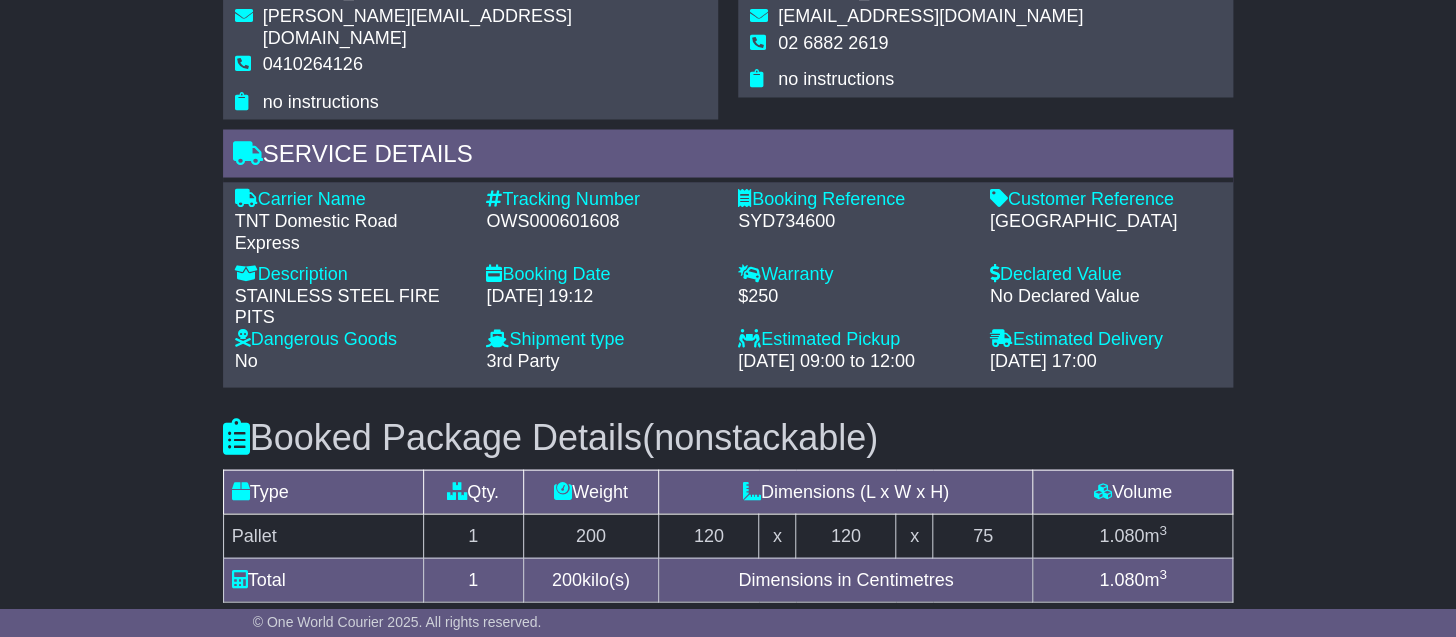 scroll, scrollTop: 783, scrollLeft: 0, axis: vertical 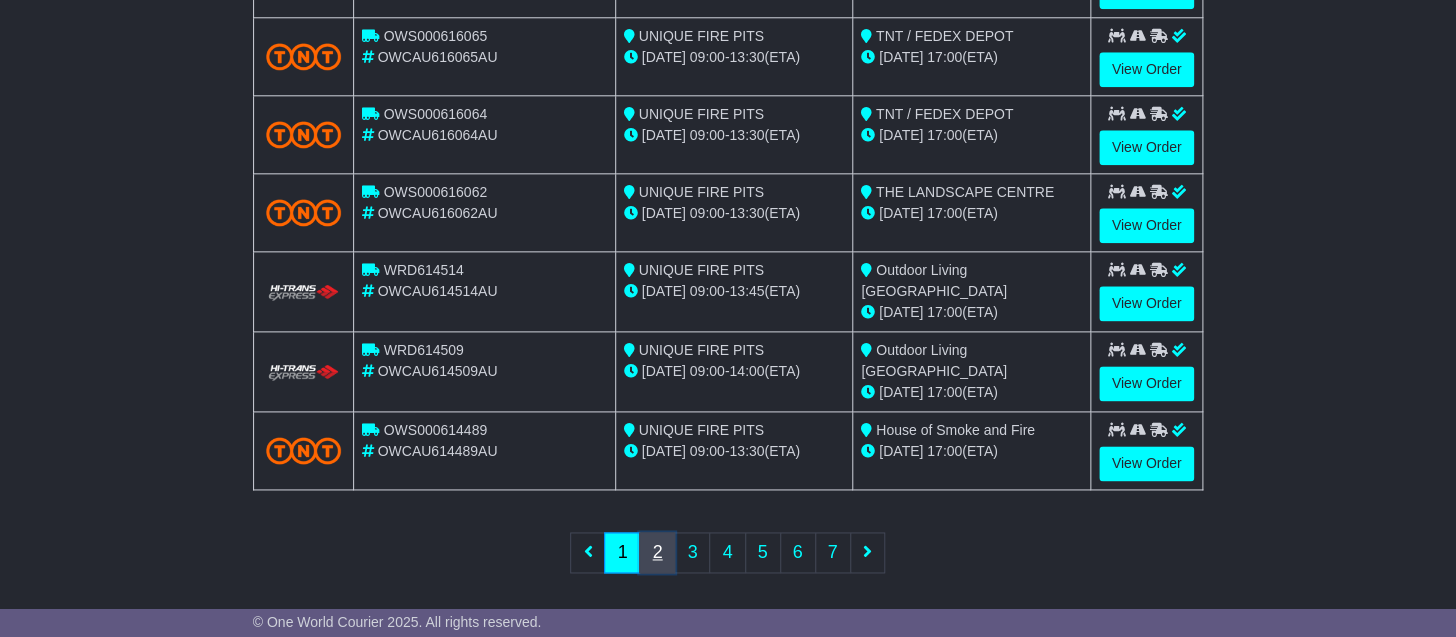 click on "2" at bounding box center [657, 552] 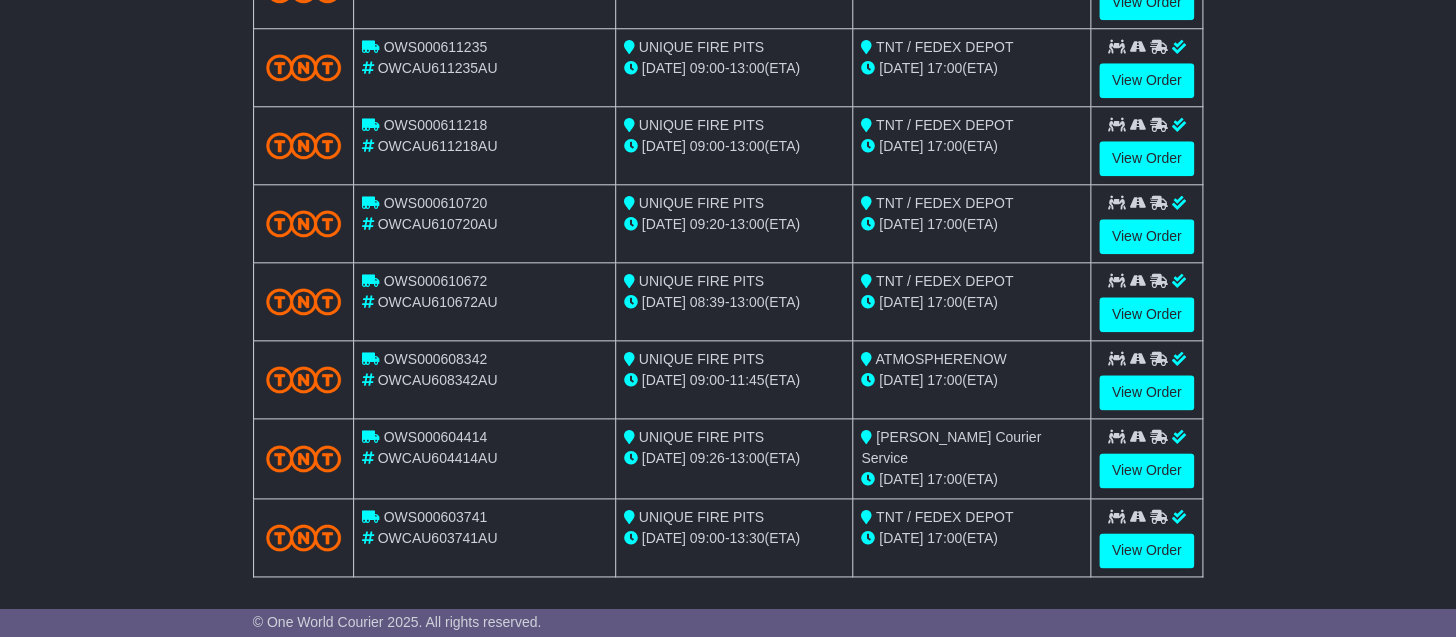 scroll, scrollTop: 833, scrollLeft: 0, axis: vertical 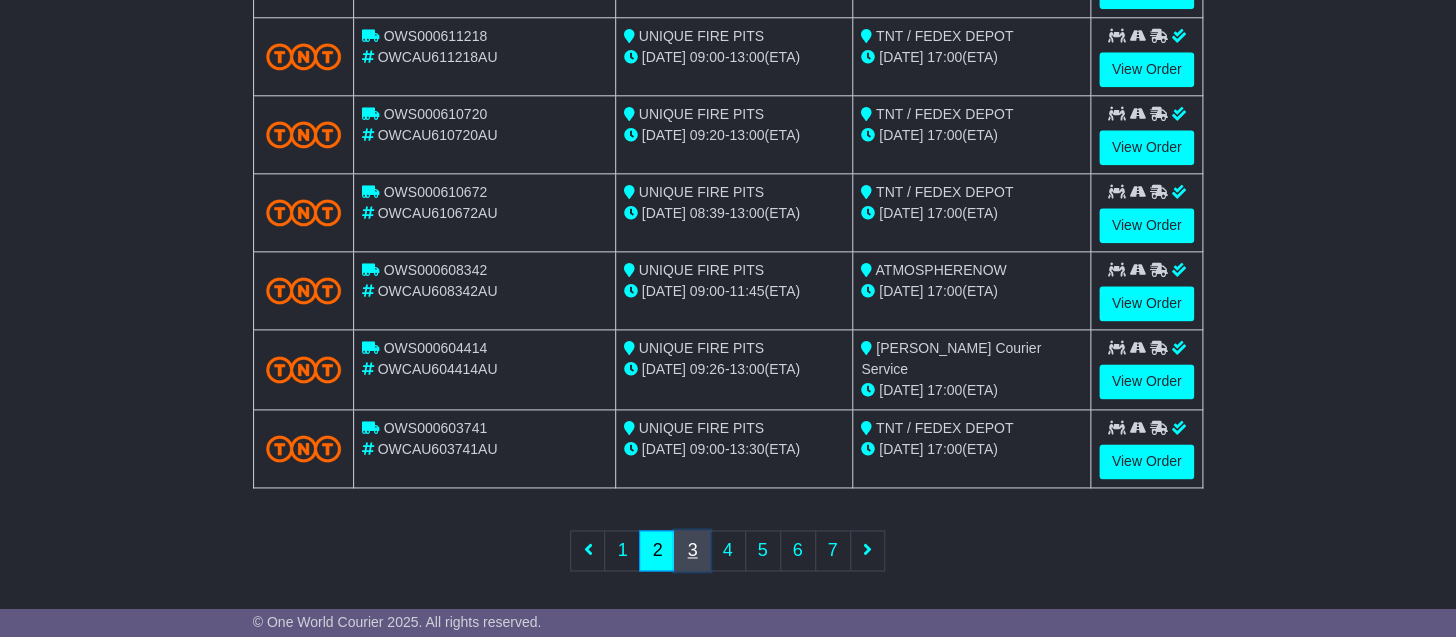 click on "3" at bounding box center (692, 550) 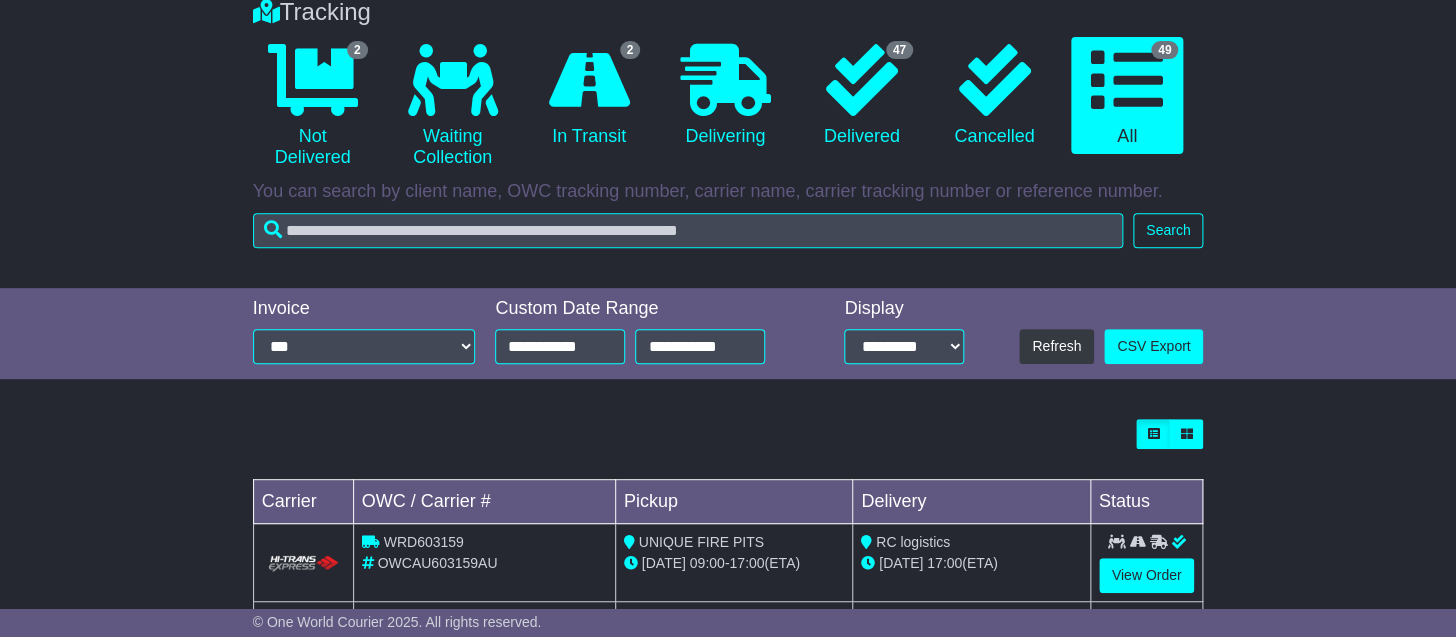 scroll, scrollTop: 700, scrollLeft: 0, axis: vertical 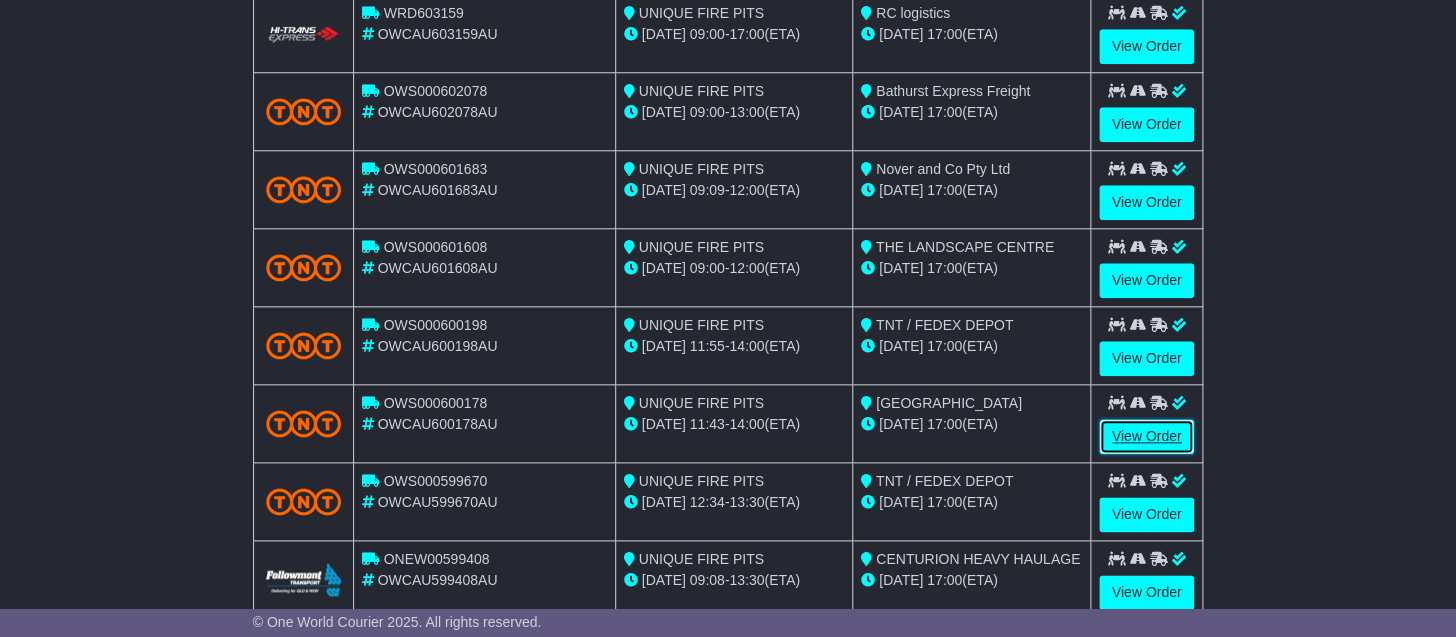 click on "View Order" at bounding box center [1147, 436] 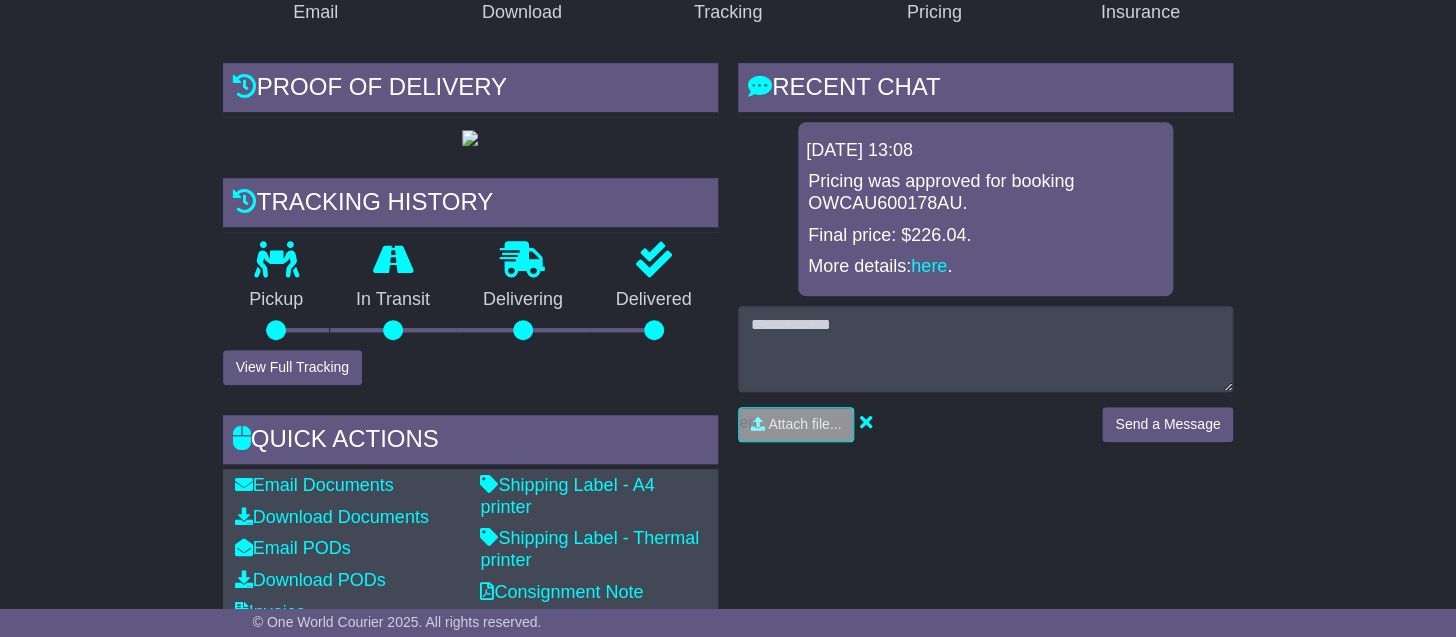 scroll, scrollTop: 846, scrollLeft: 0, axis: vertical 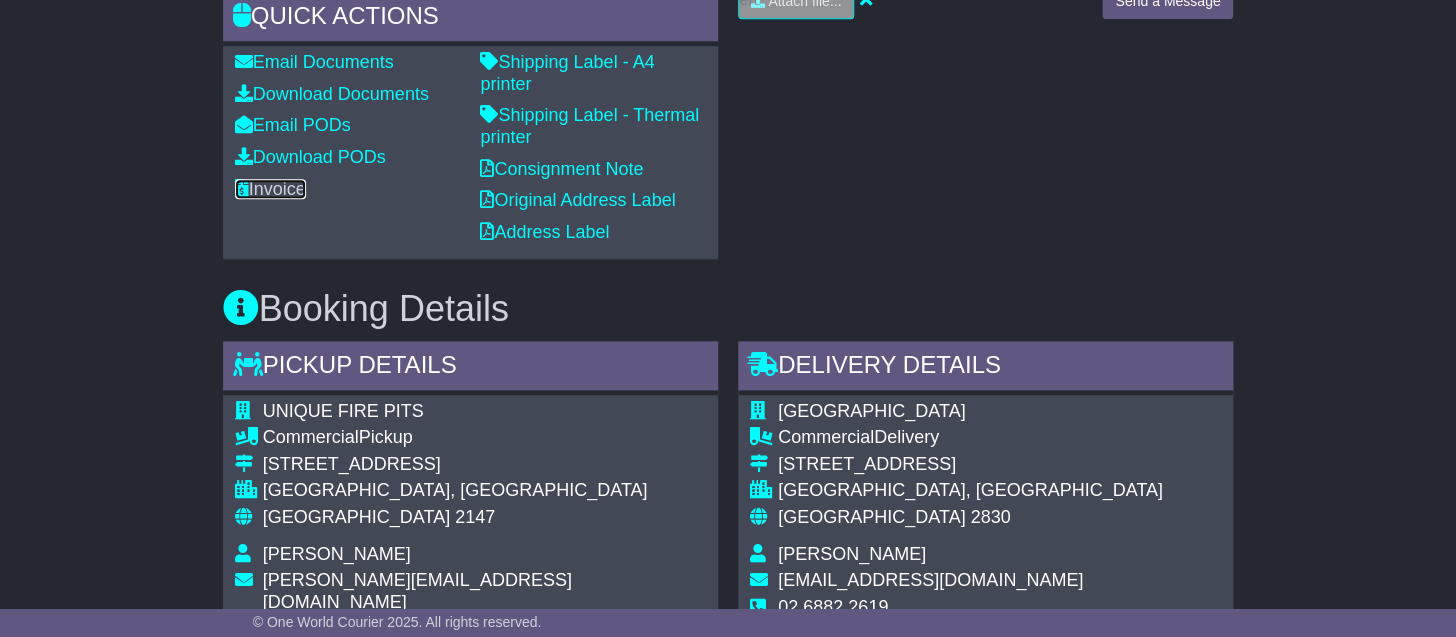 click on "Invoice" at bounding box center [270, 189] 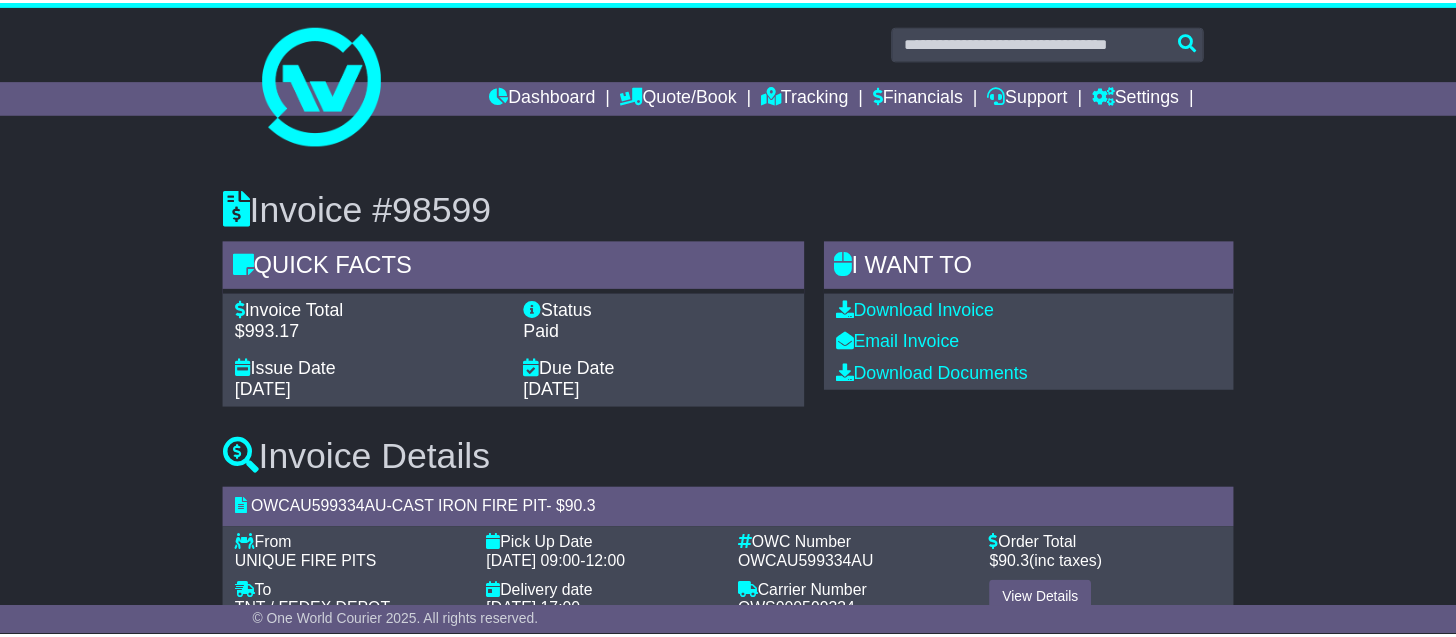 scroll, scrollTop: 0, scrollLeft: 0, axis: both 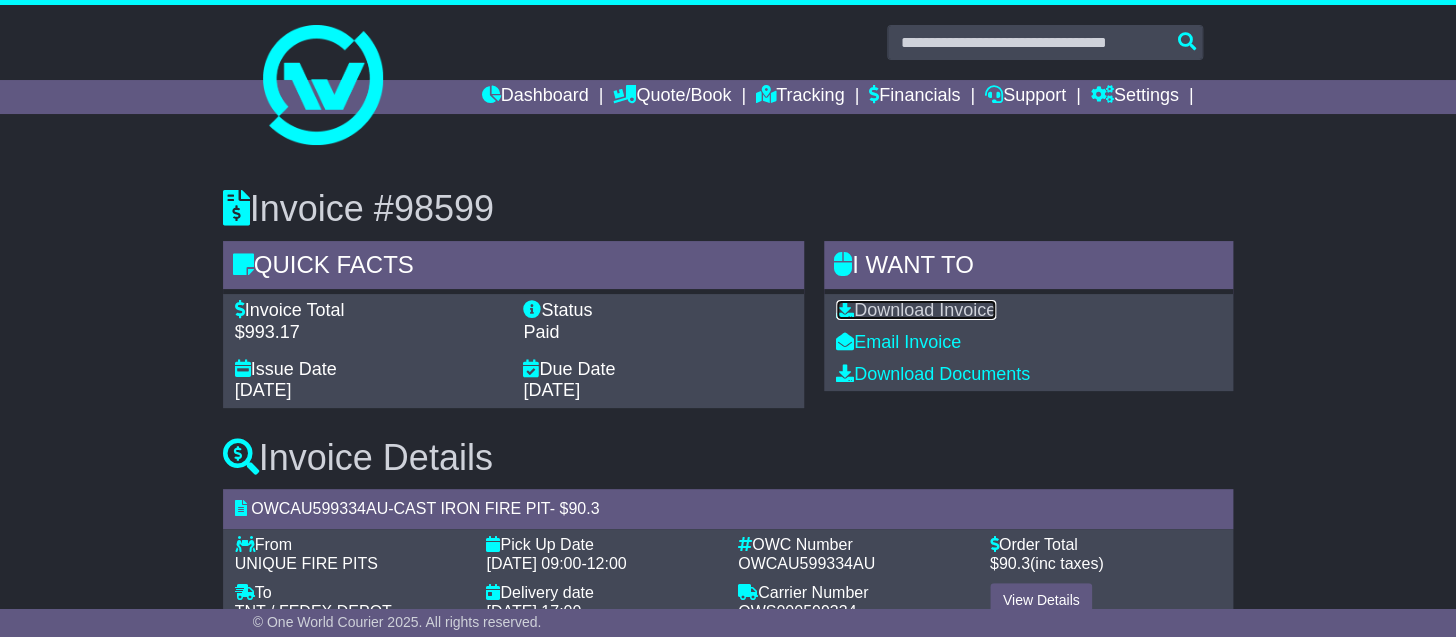 click on "Download Invoice" at bounding box center [916, 310] 